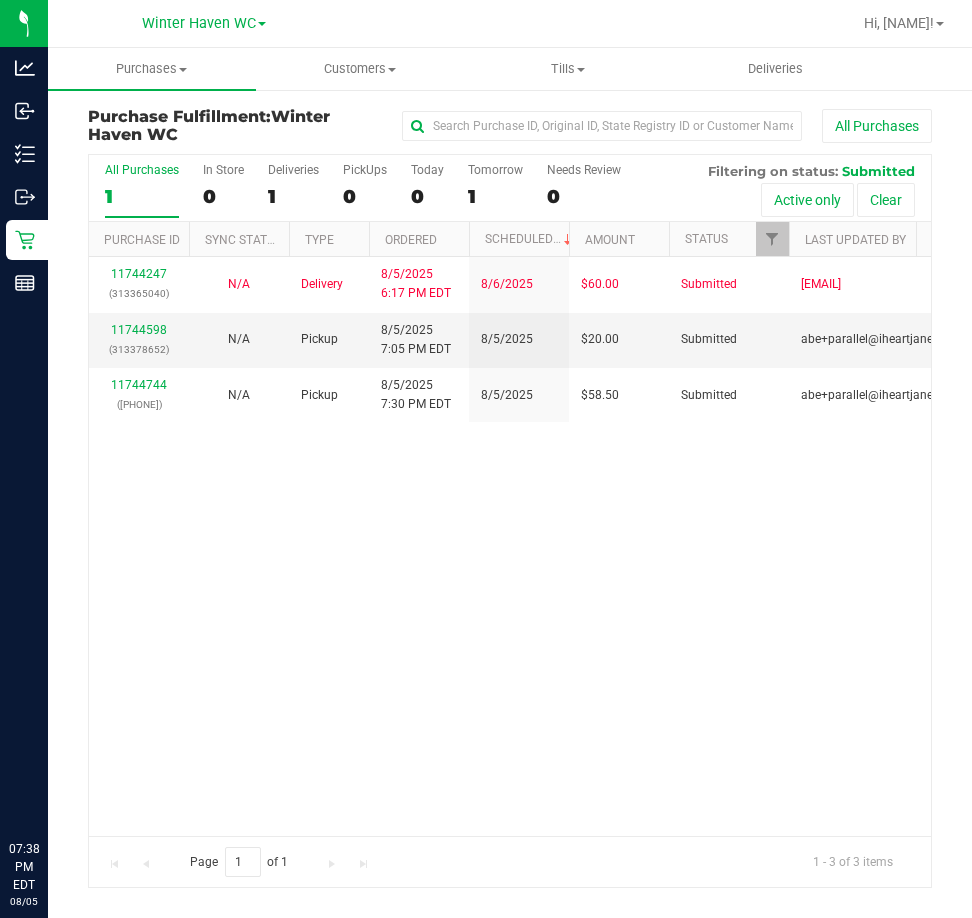 scroll, scrollTop: 0, scrollLeft: 0, axis: both 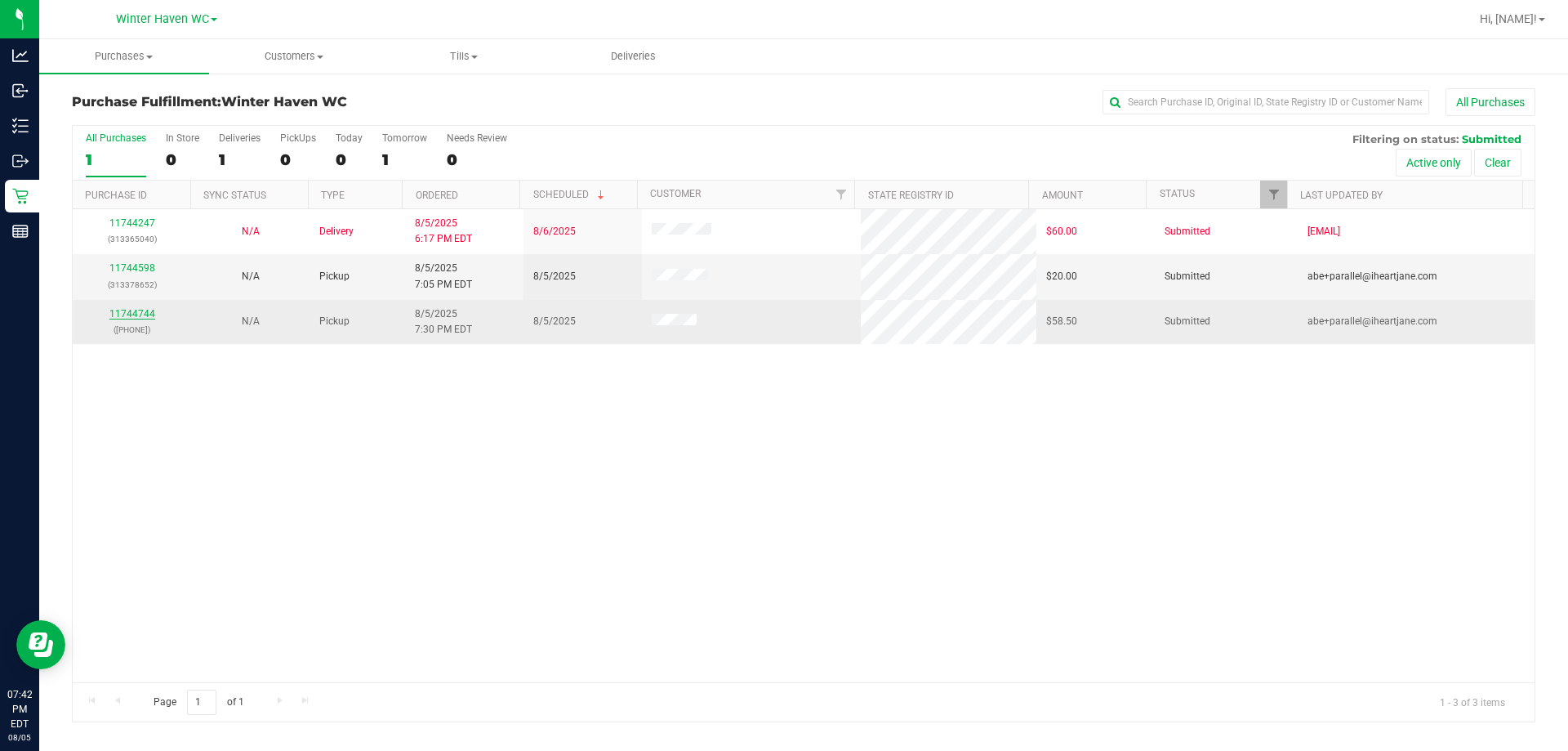 click on "11744744" at bounding box center [132, 314] 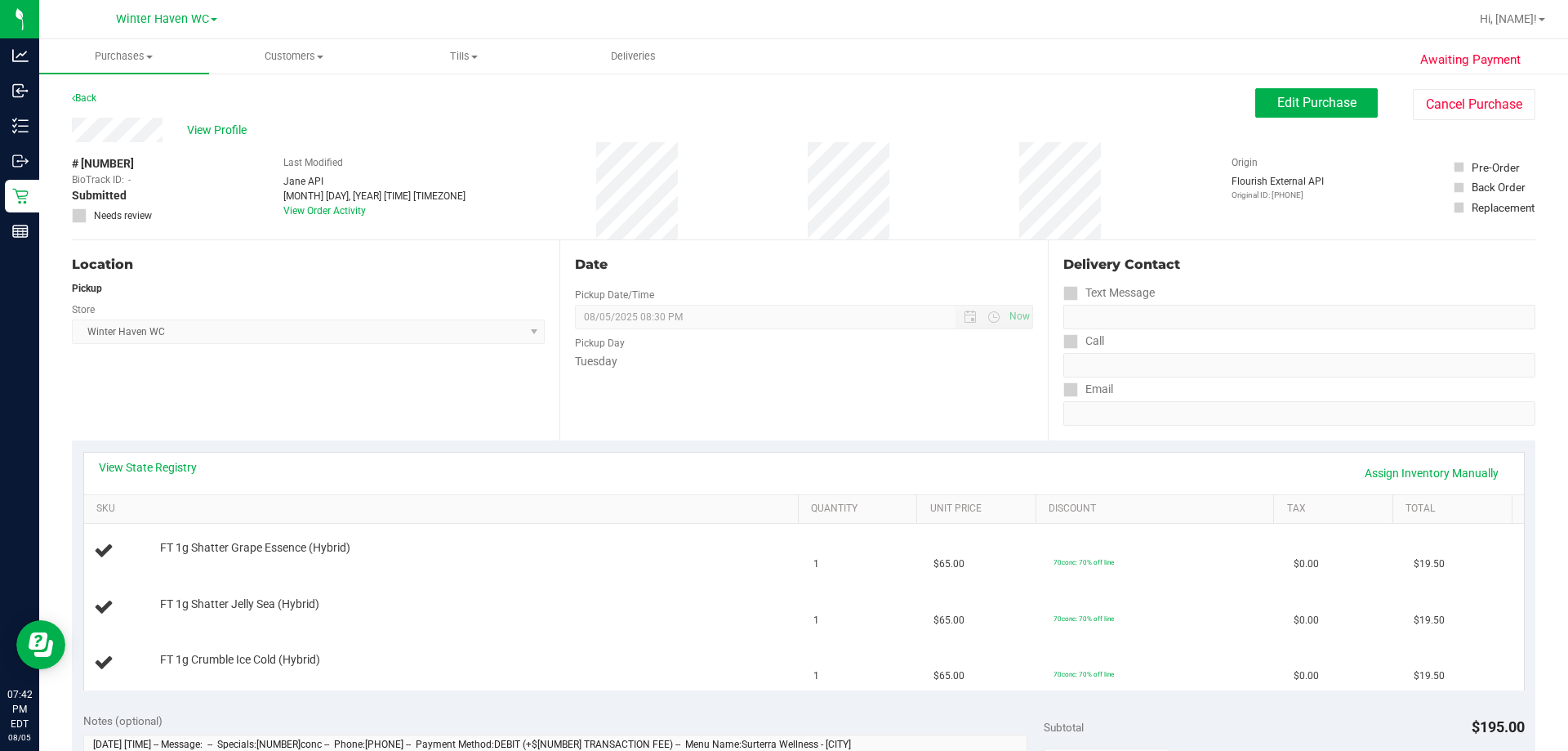 click on "View State Registry
Assign Inventory Manually" at bounding box center (804, 473) 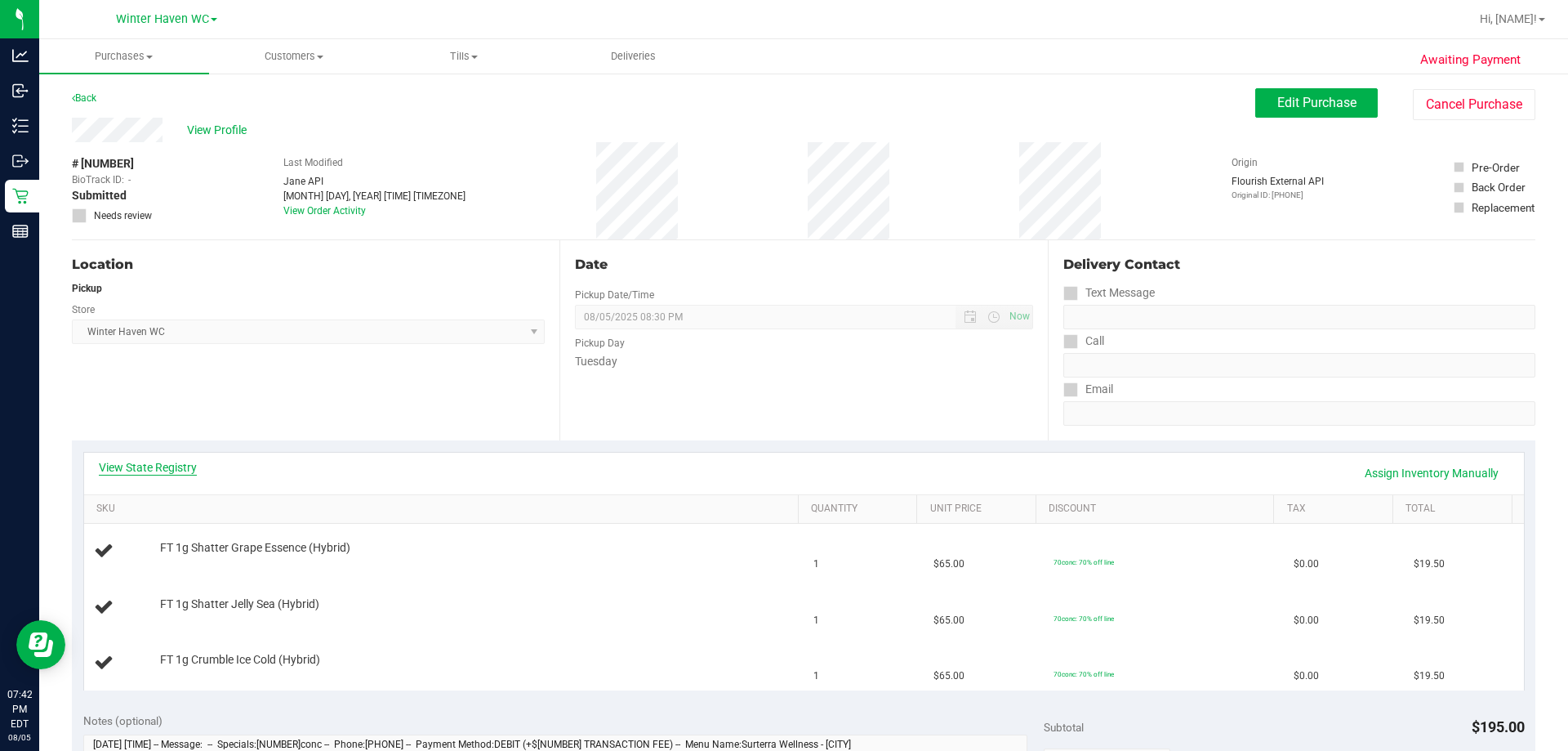 click on "View State Registry" at bounding box center (148, 467) 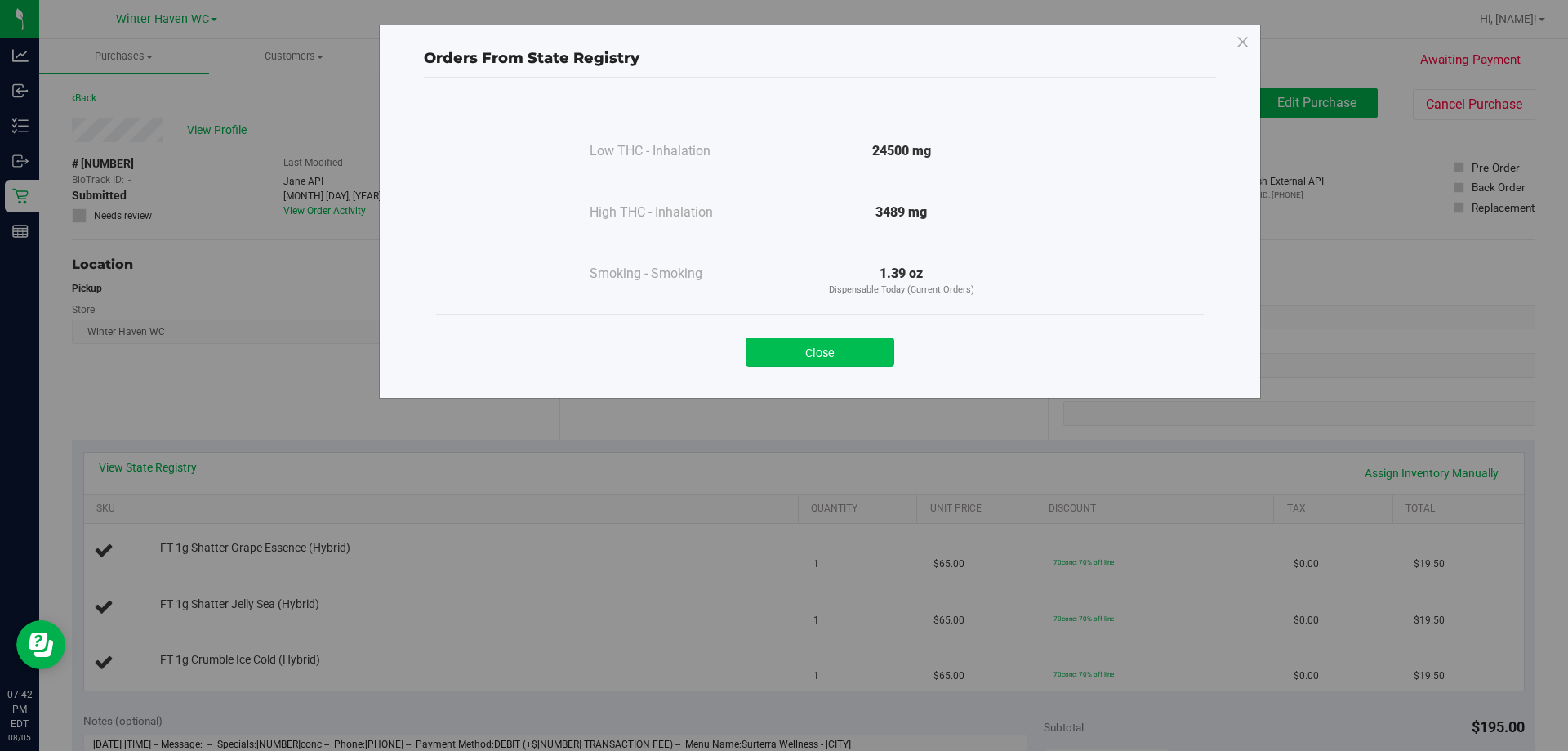 click on "Close" at bounding box center [820, 352] 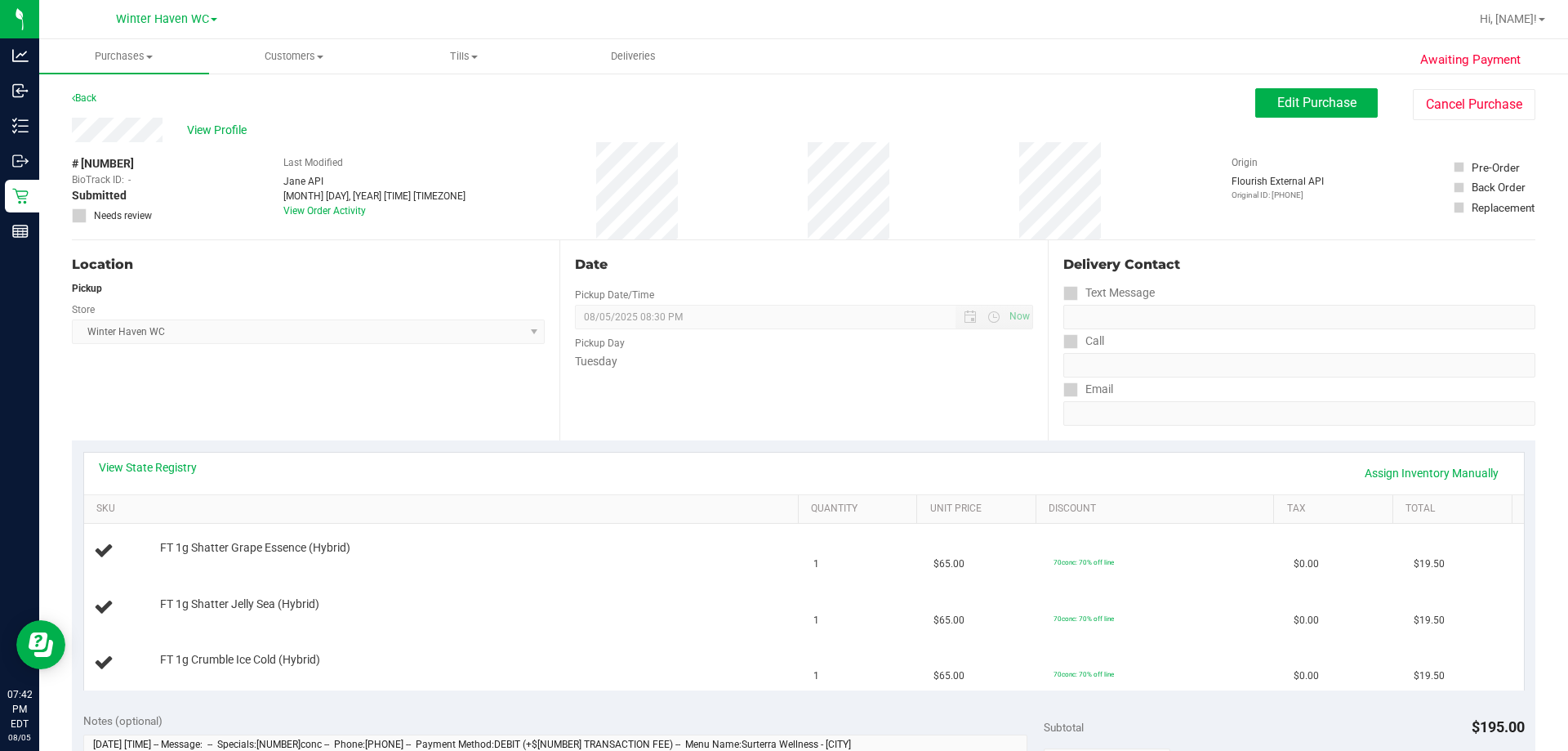 click on "Date
Pickup Date/Time
08/05/2025
Now
08/05/2025 08:30 PM
Now
Pickup Day
Tuesday" at bounding box center (803, 340) 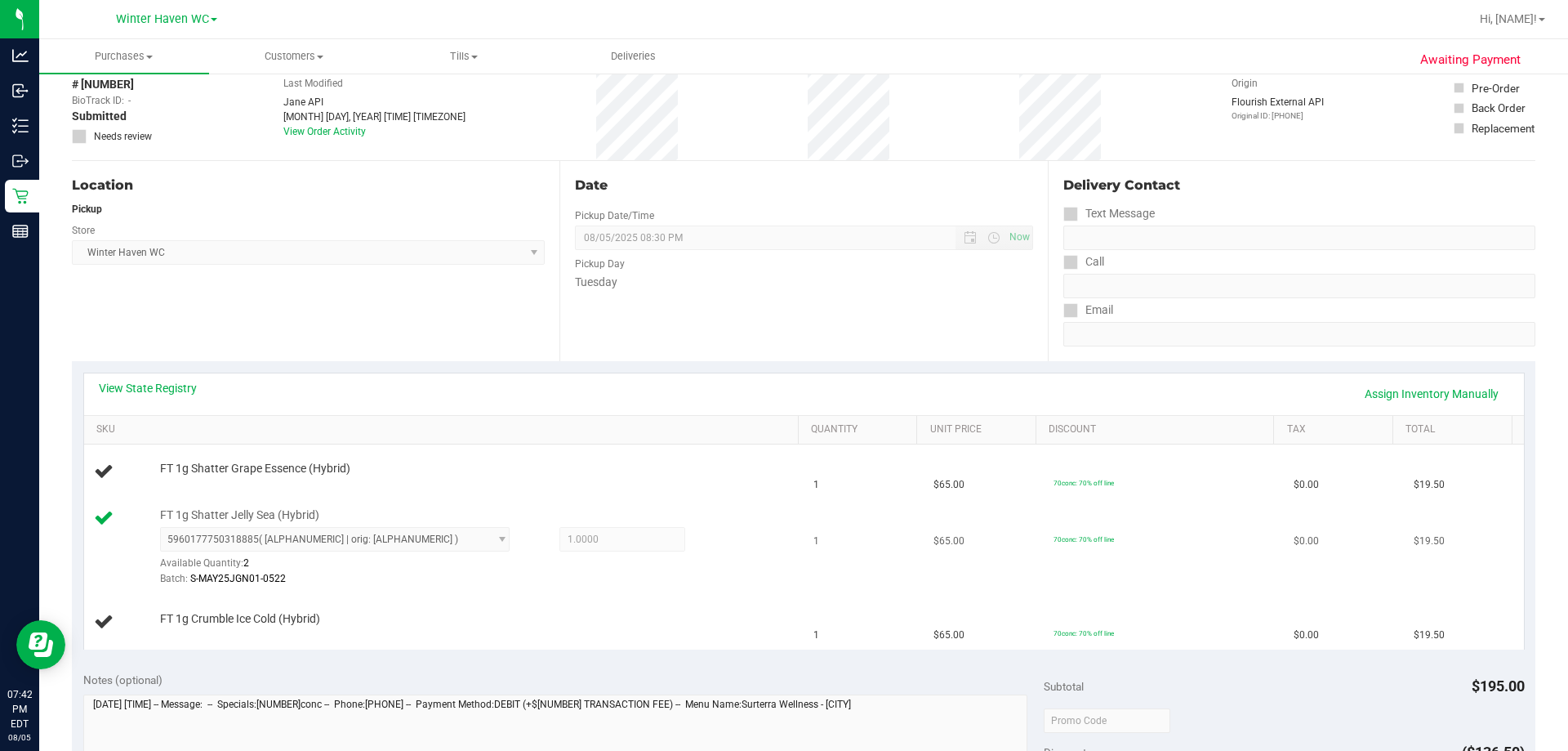 scroll, scrollTop: 163, scrollLeft: 0, axis: vertical 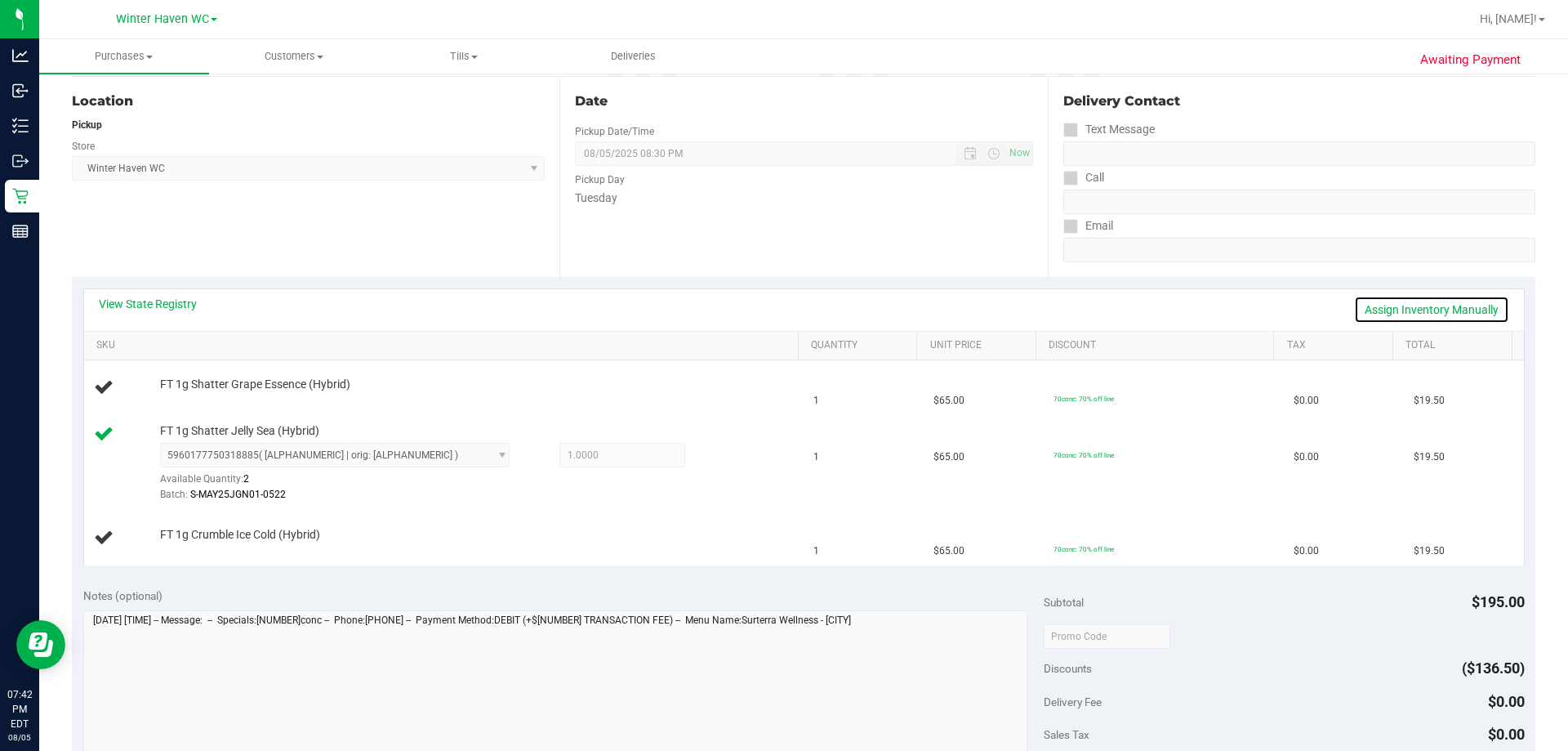 click on "Assign Inventory Manually" at bounding box center [1432, 310] 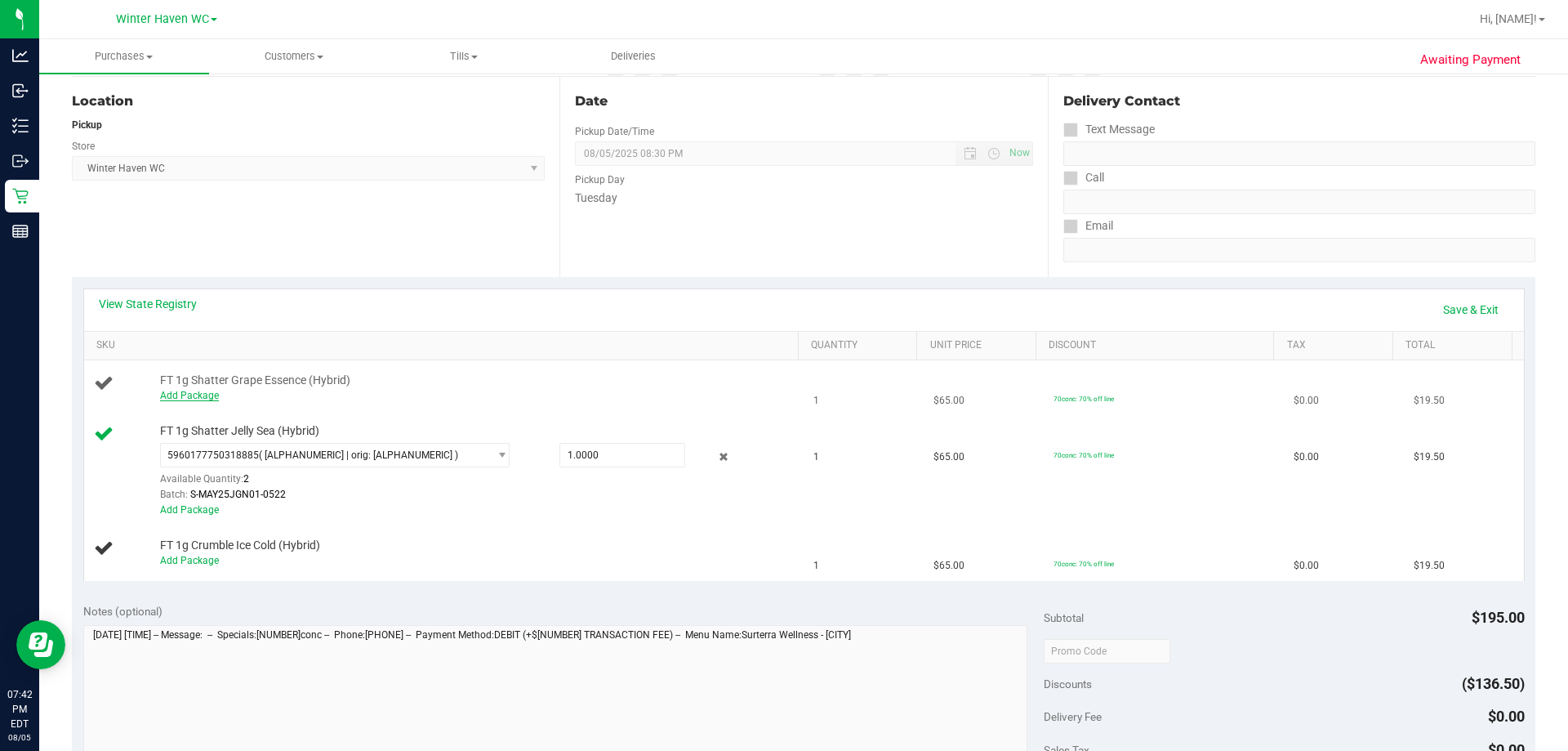click on "Add Package" at bounding box center [189, 396] 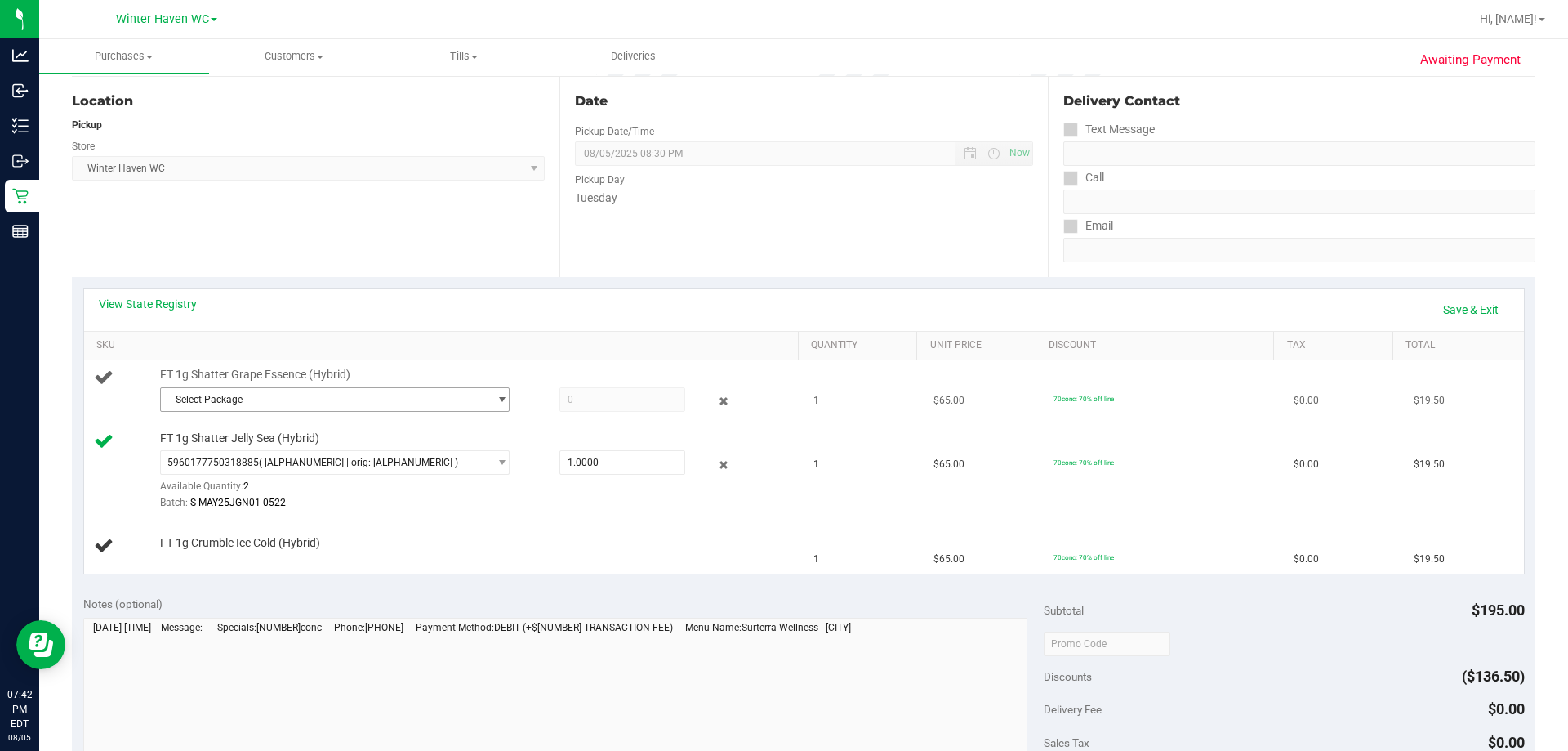 click on "Select Package" at bounding box center (324, 400) 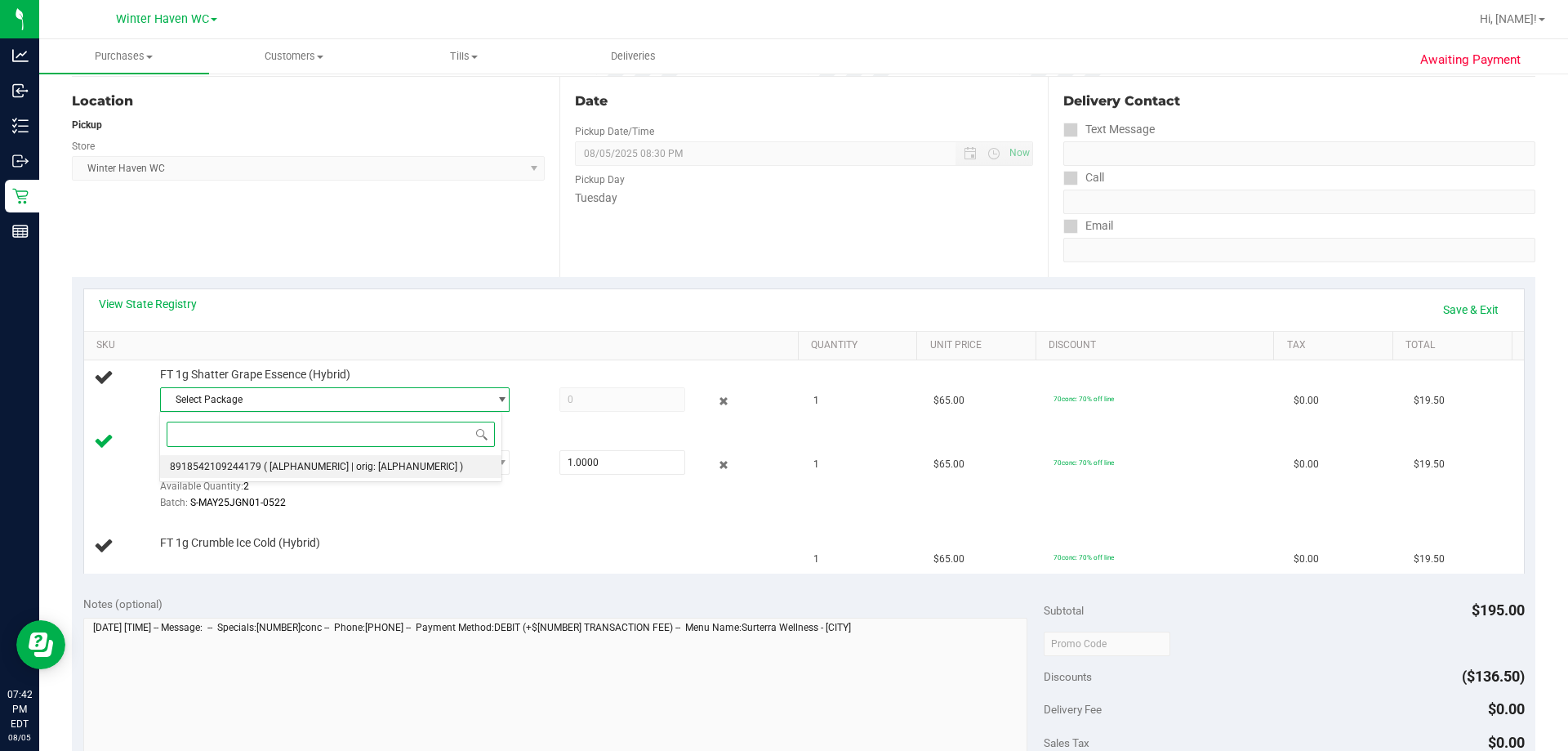 click on "(
S-APR25GPE01-0425 | orig: FLSRWGM-20250430-1470
)" at bounding box center [363, 467] 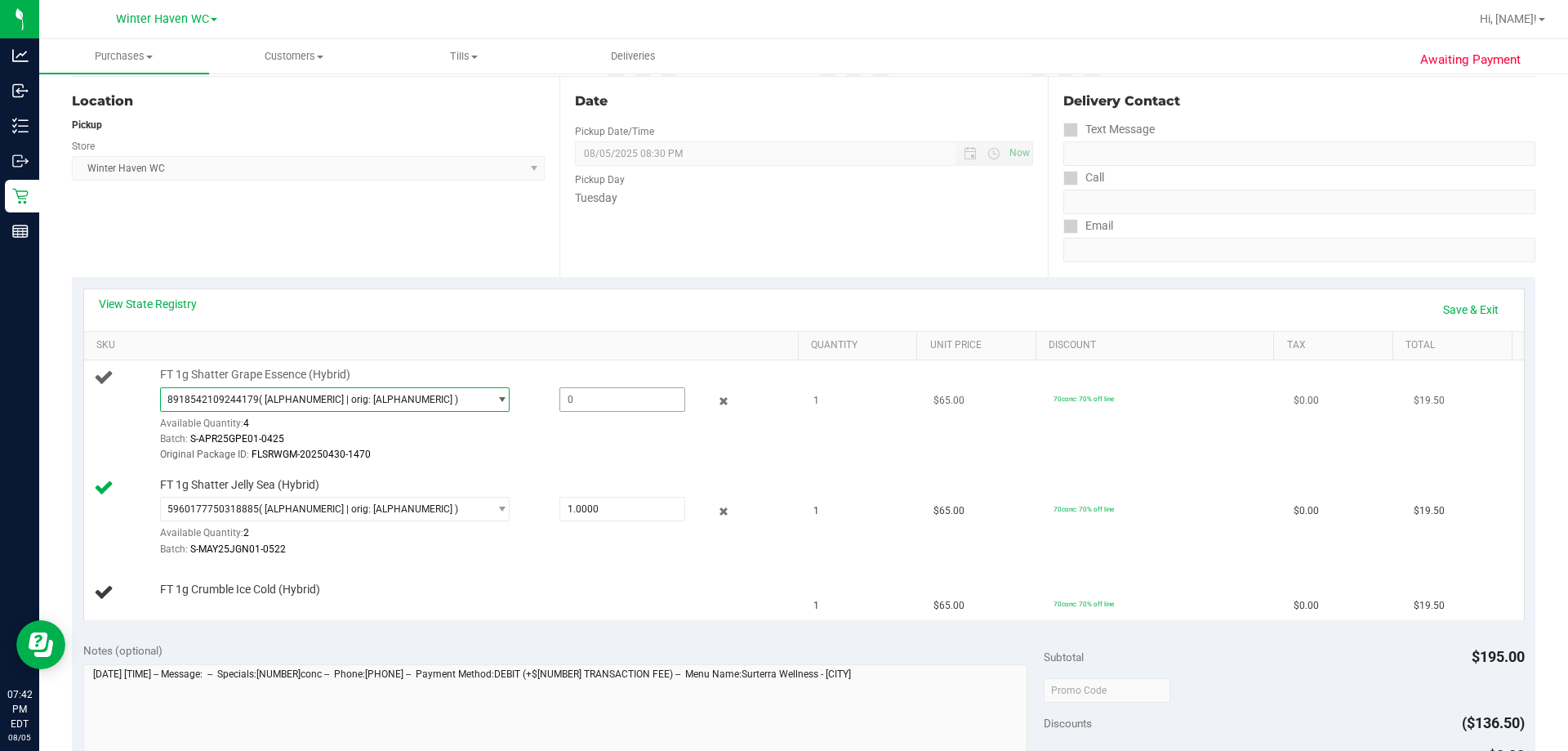 click at bounding box center (622, 400) 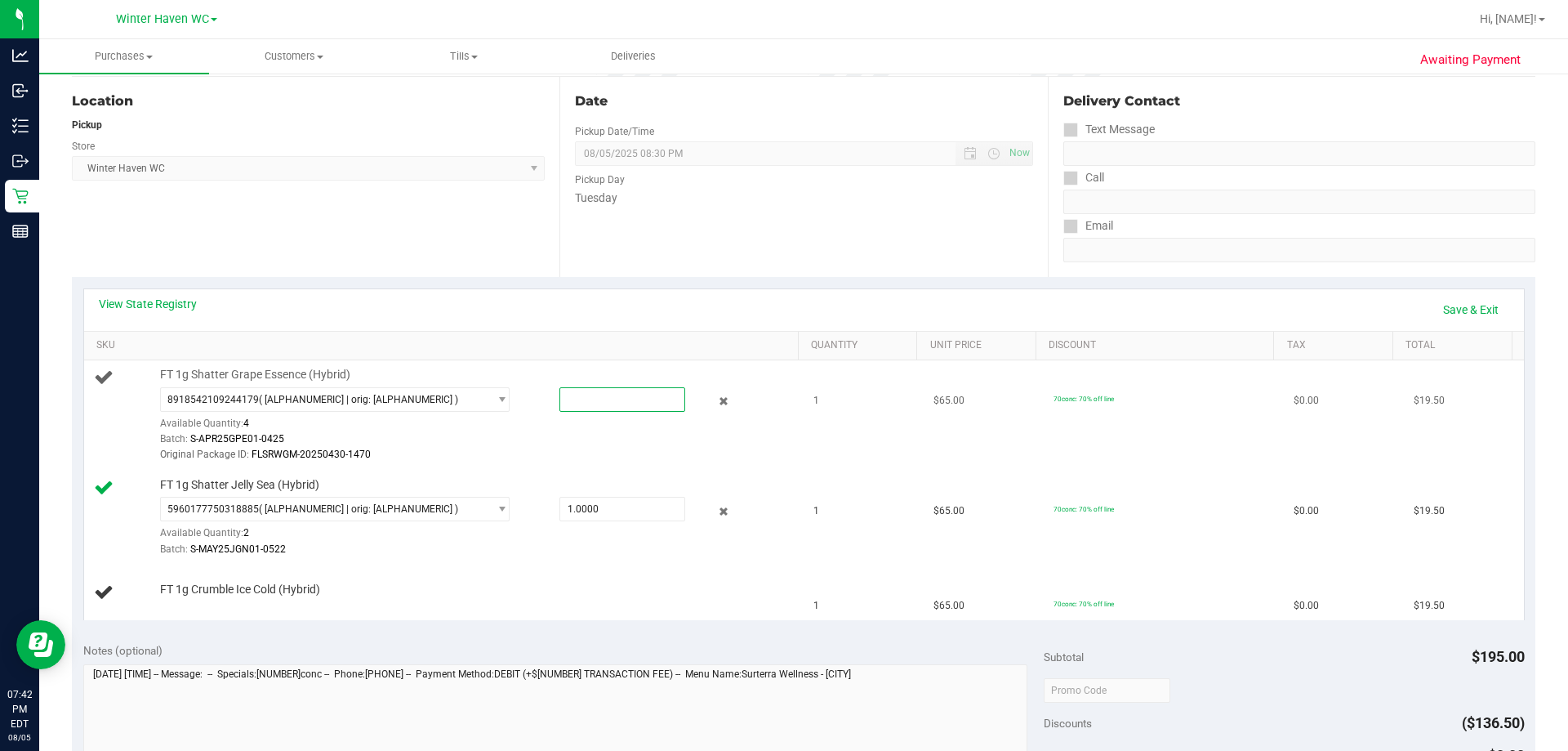 type on "1" 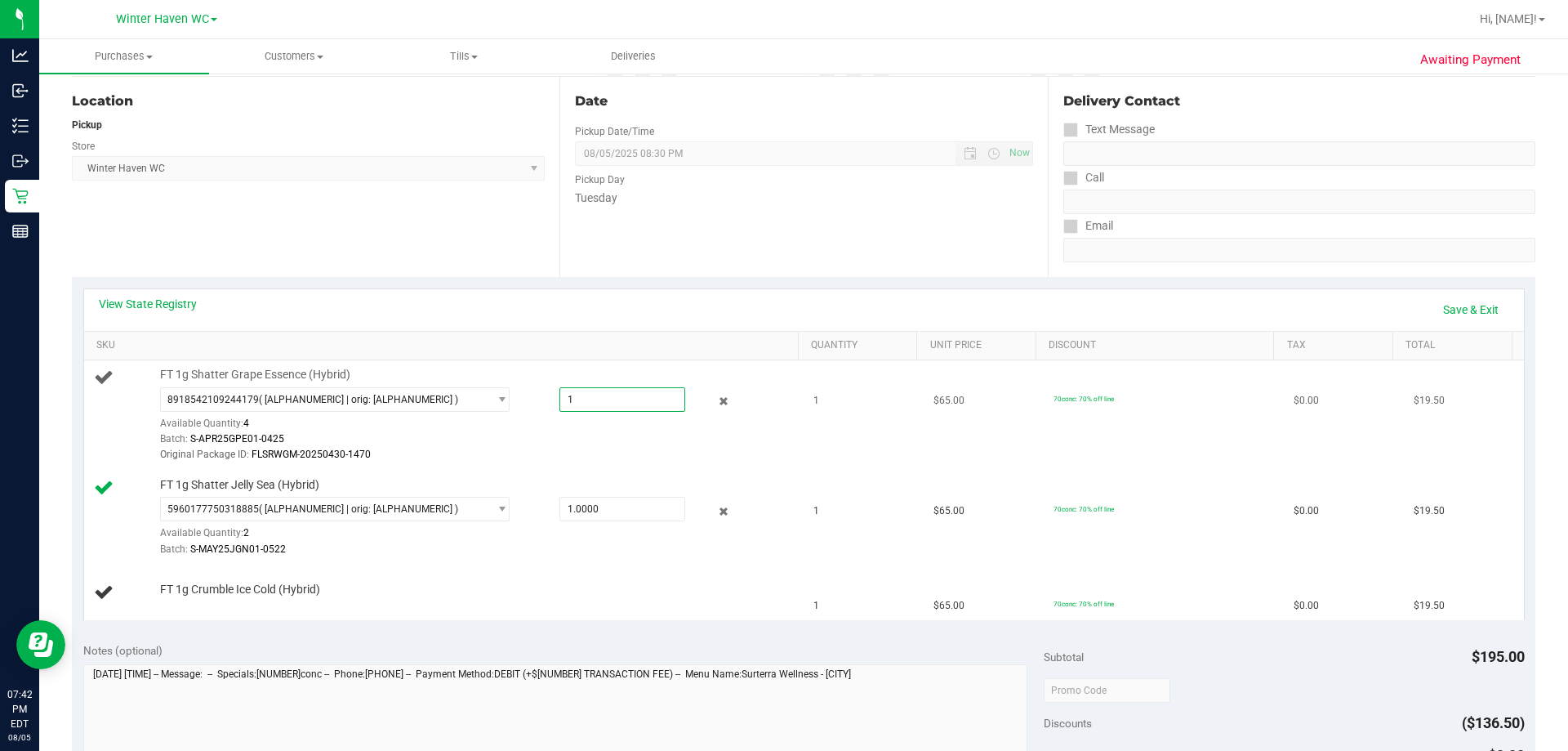 type on "1.0000" 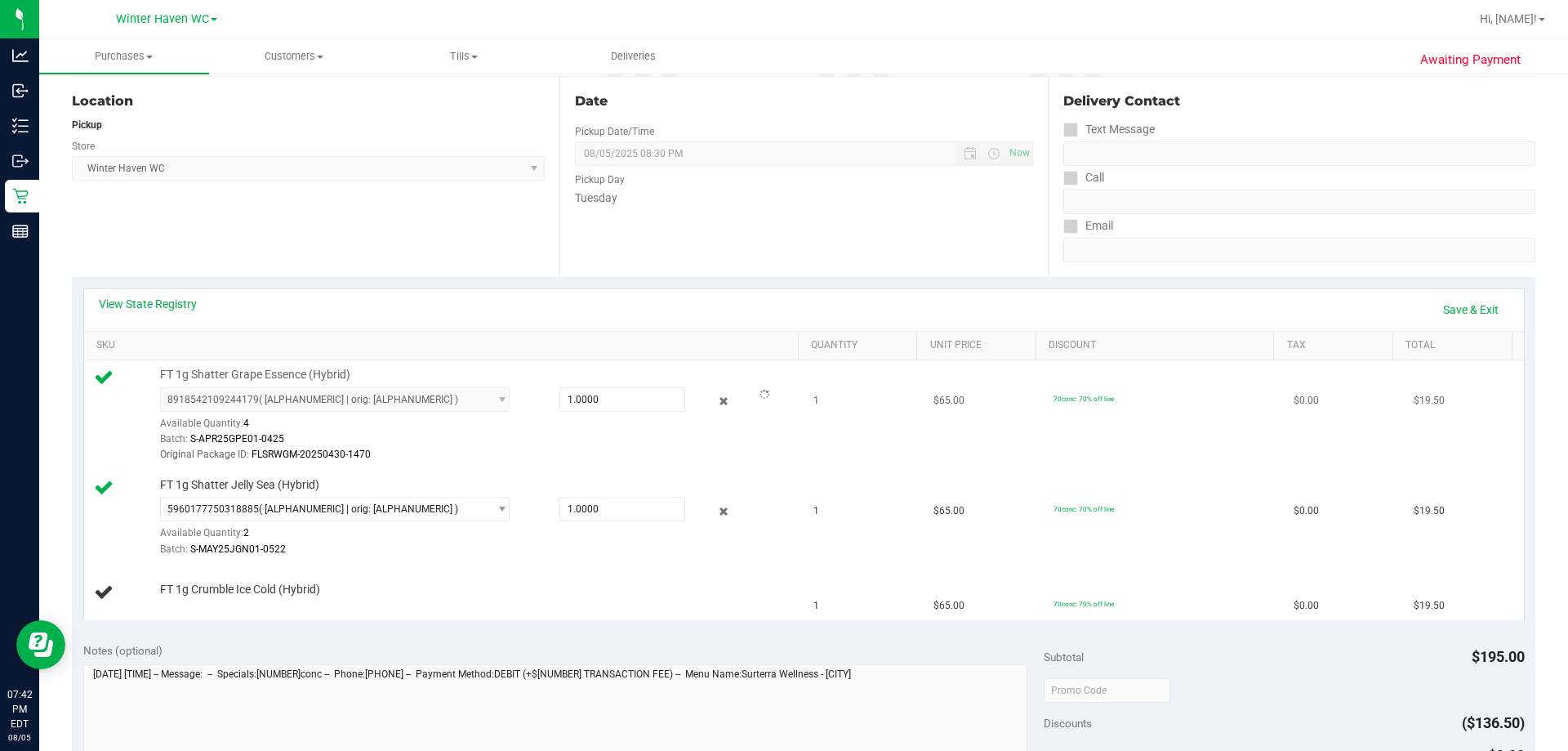 click on "Batch:
S-APR25GPE01-0425" at bounding box center [475, 439] 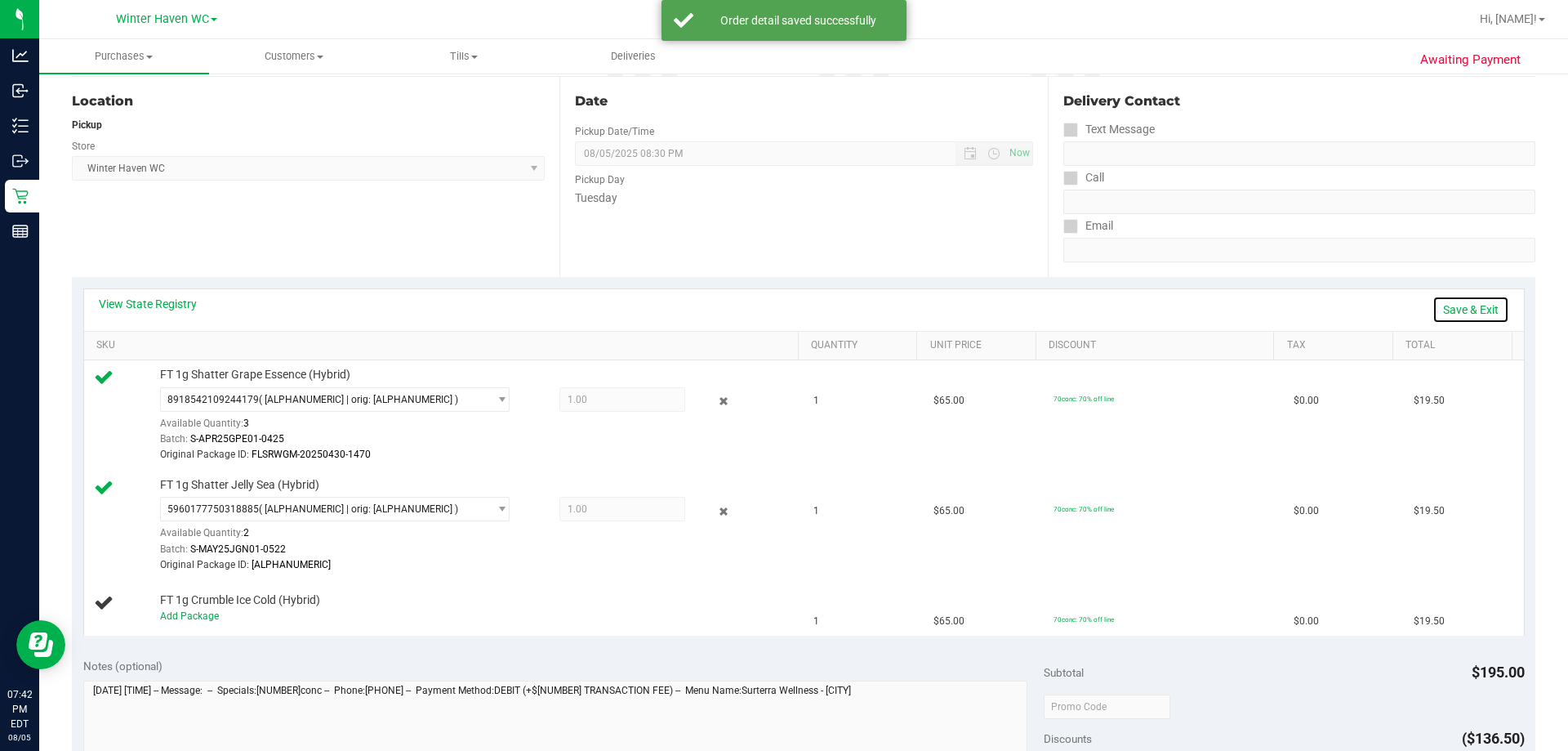 click on "Save & Exit" at bounding box center [1471, 310] 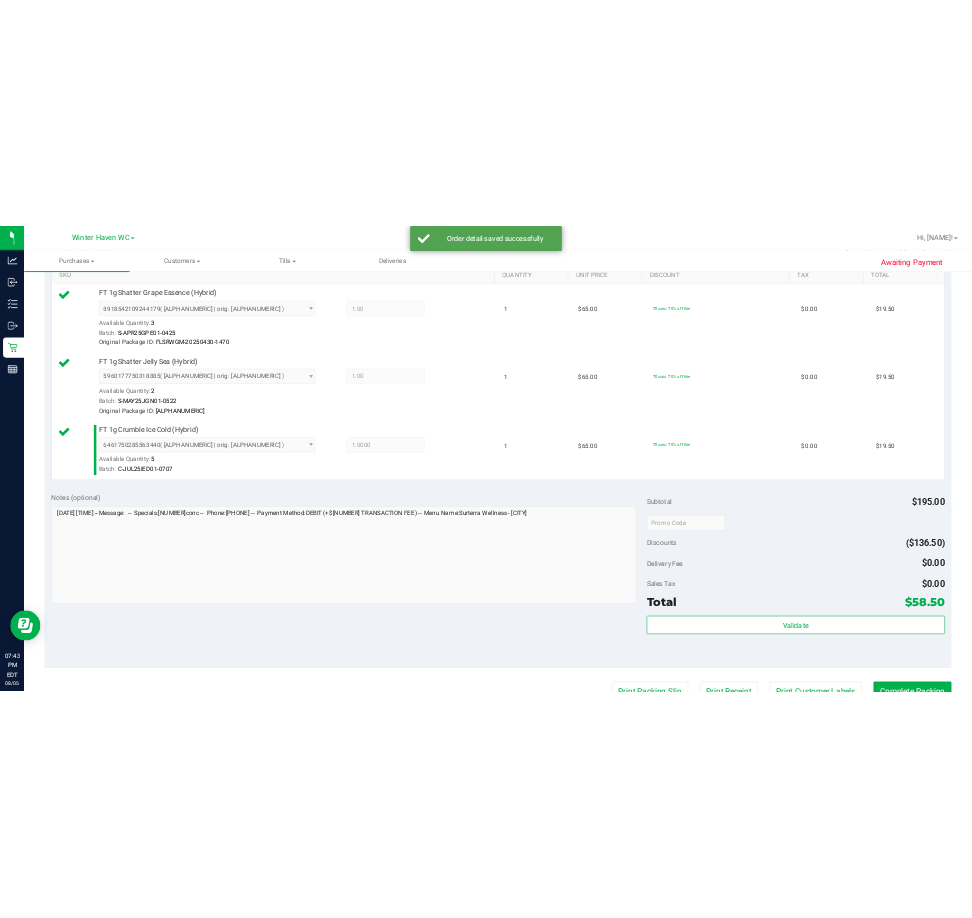 scroll, scrollTop: 800, scrollLeft: 0, axis: vertical 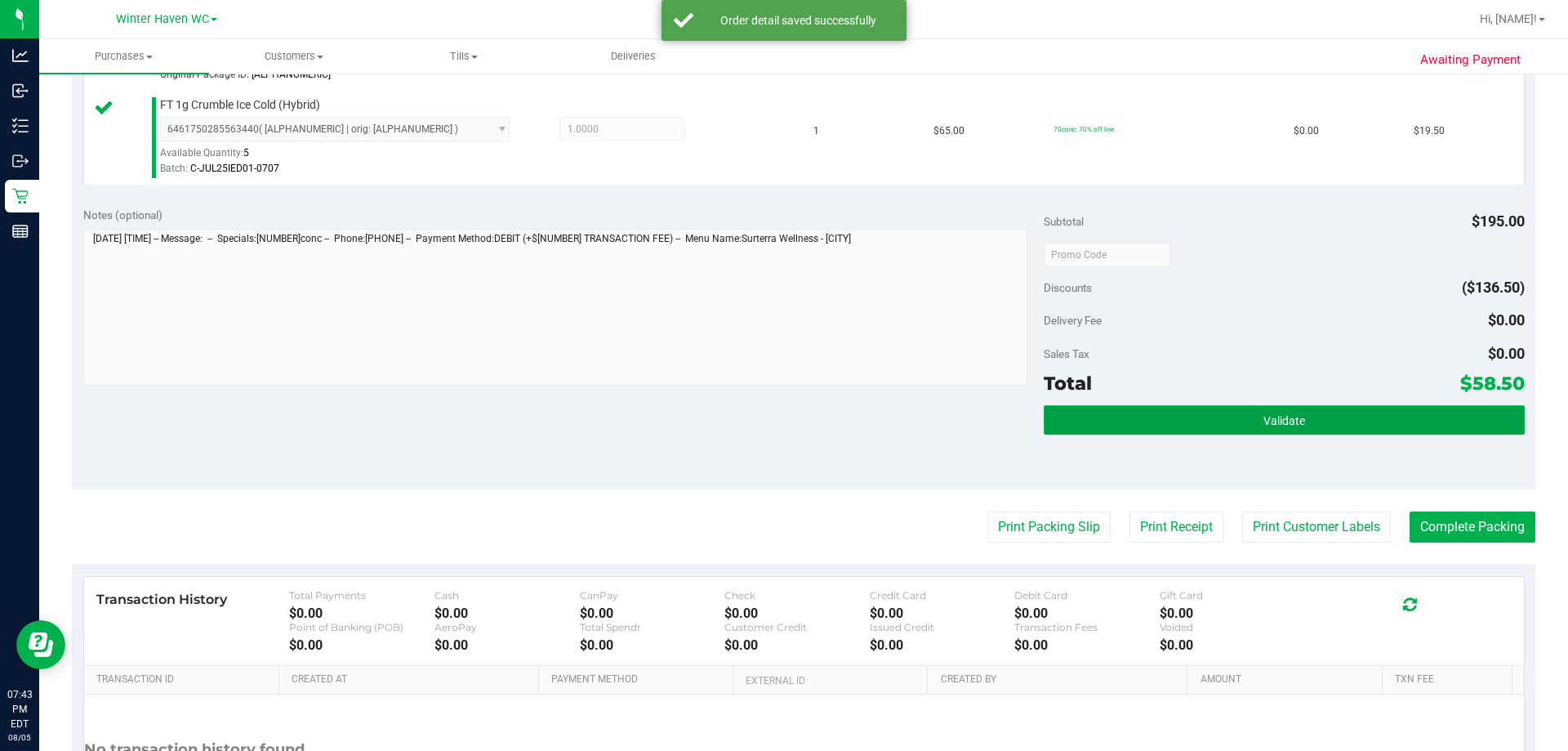 click on "Validate" at bounding box center [1284, 420] 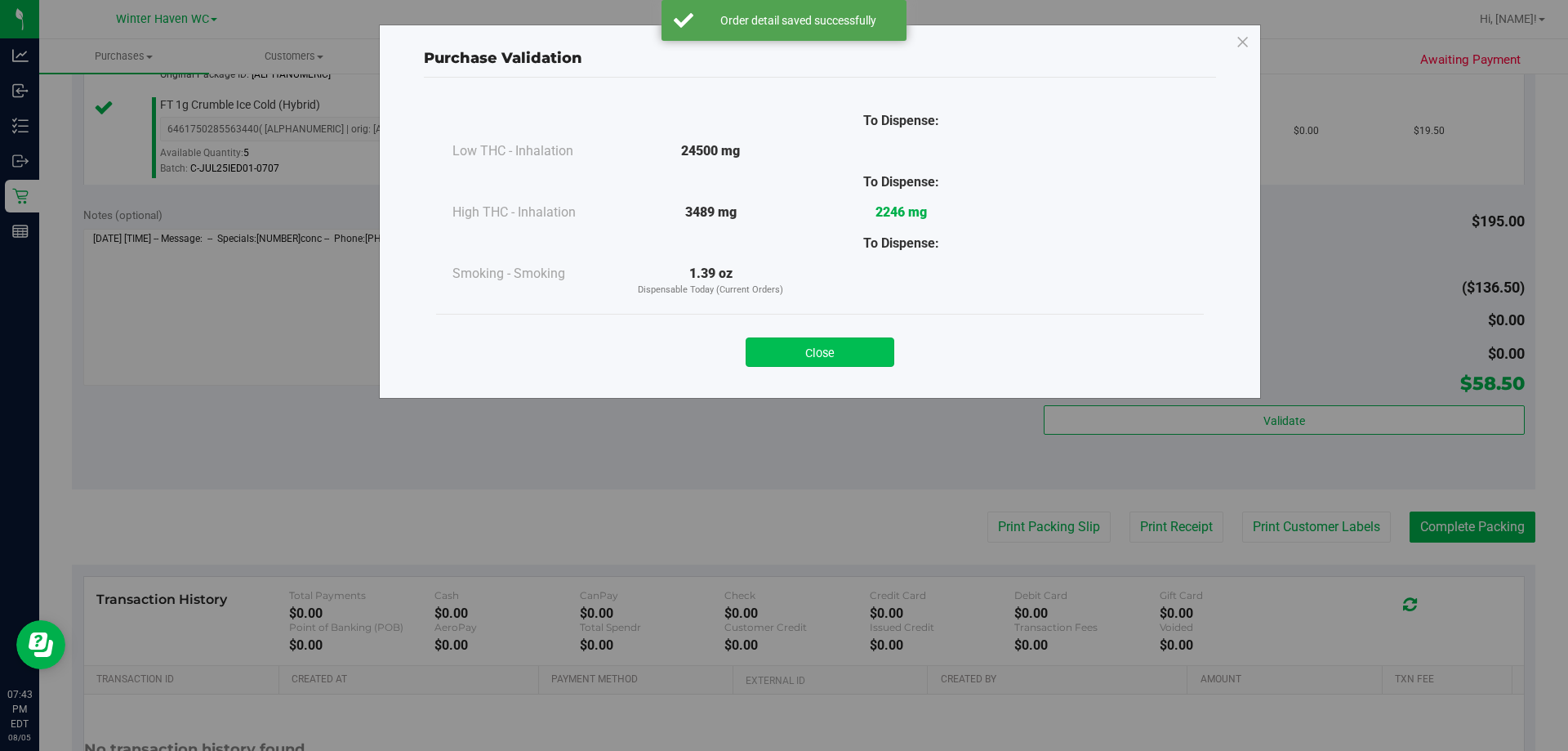 click on "Close" at bounding box center (820, 352) 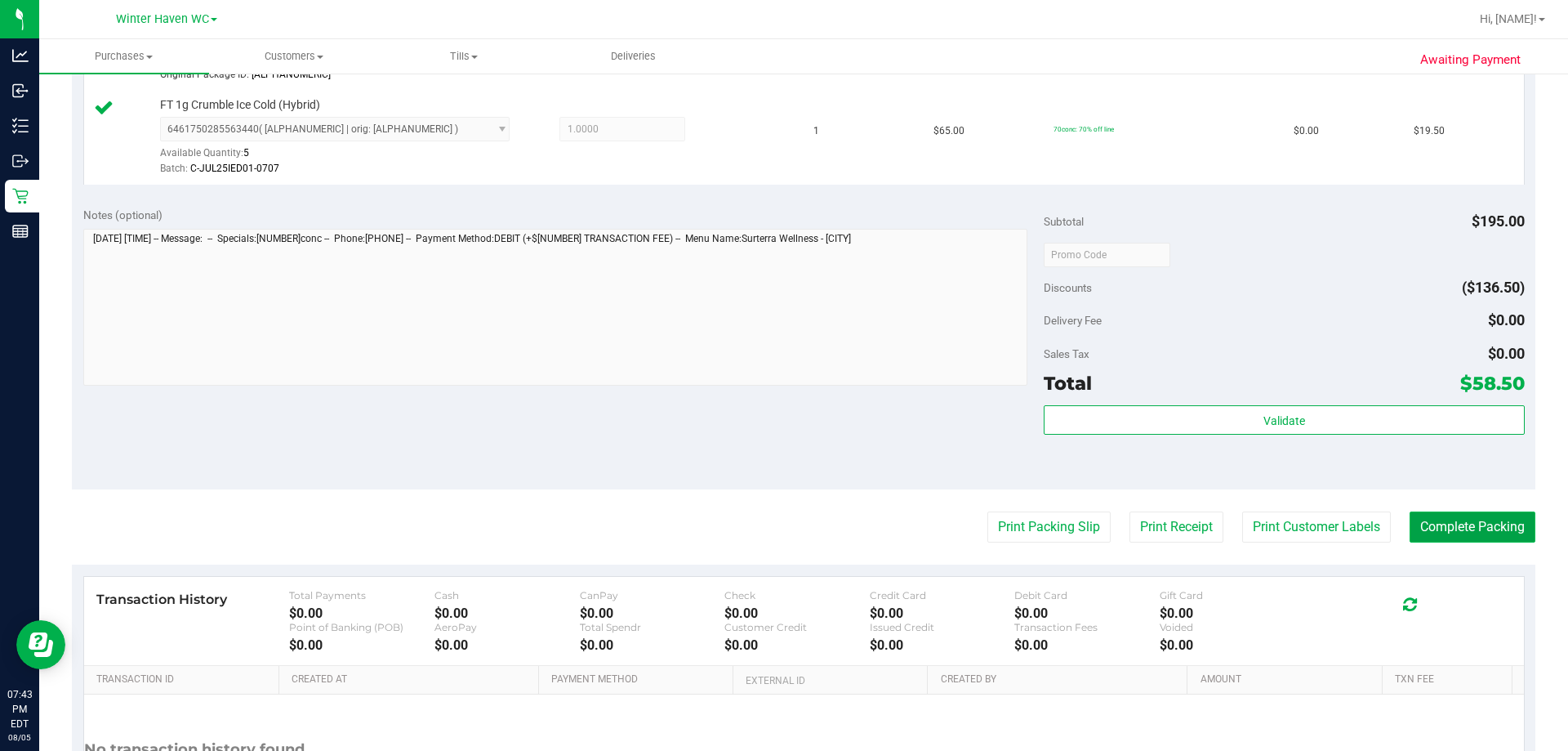 click on "Complete Packing" at bounding box center (1472, 527) 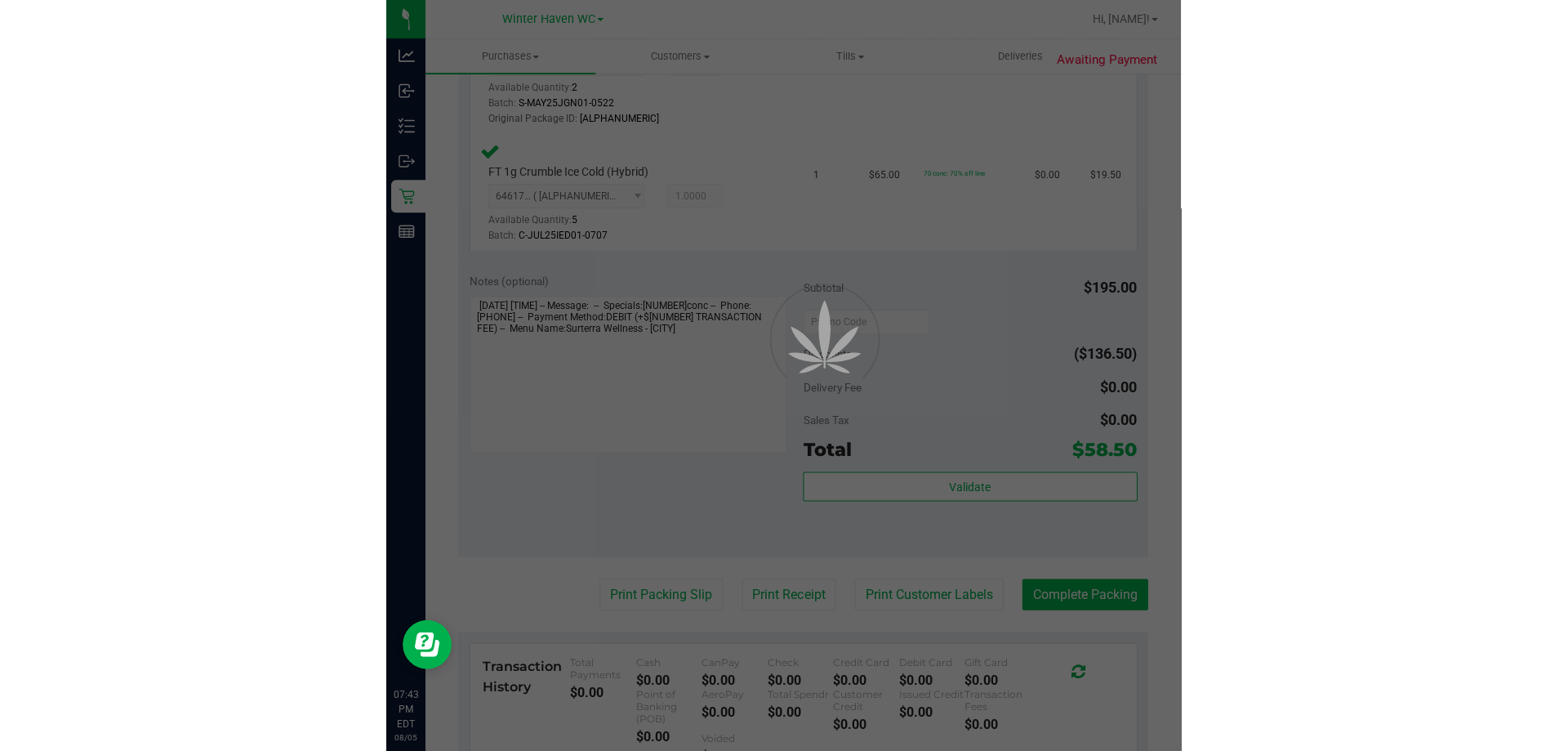 scroll, scrollTop: 0, scrollLeft: 0, axis: both 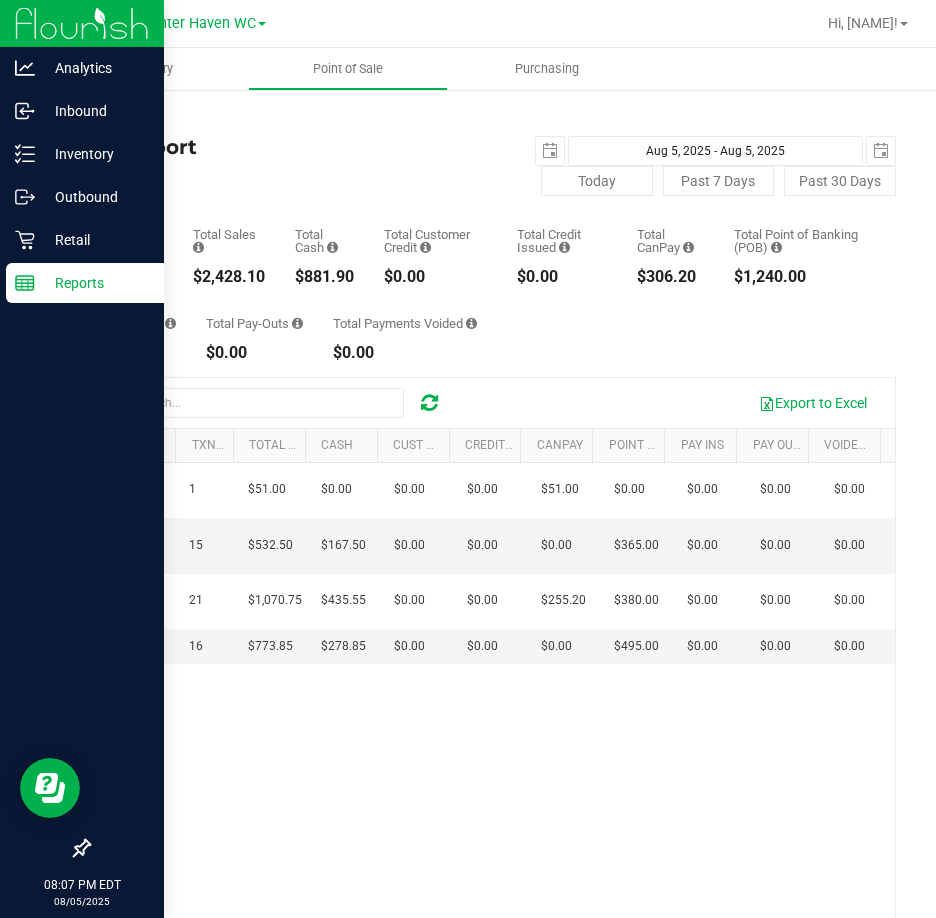 click on "Reports" at bounding box center [85, 283] 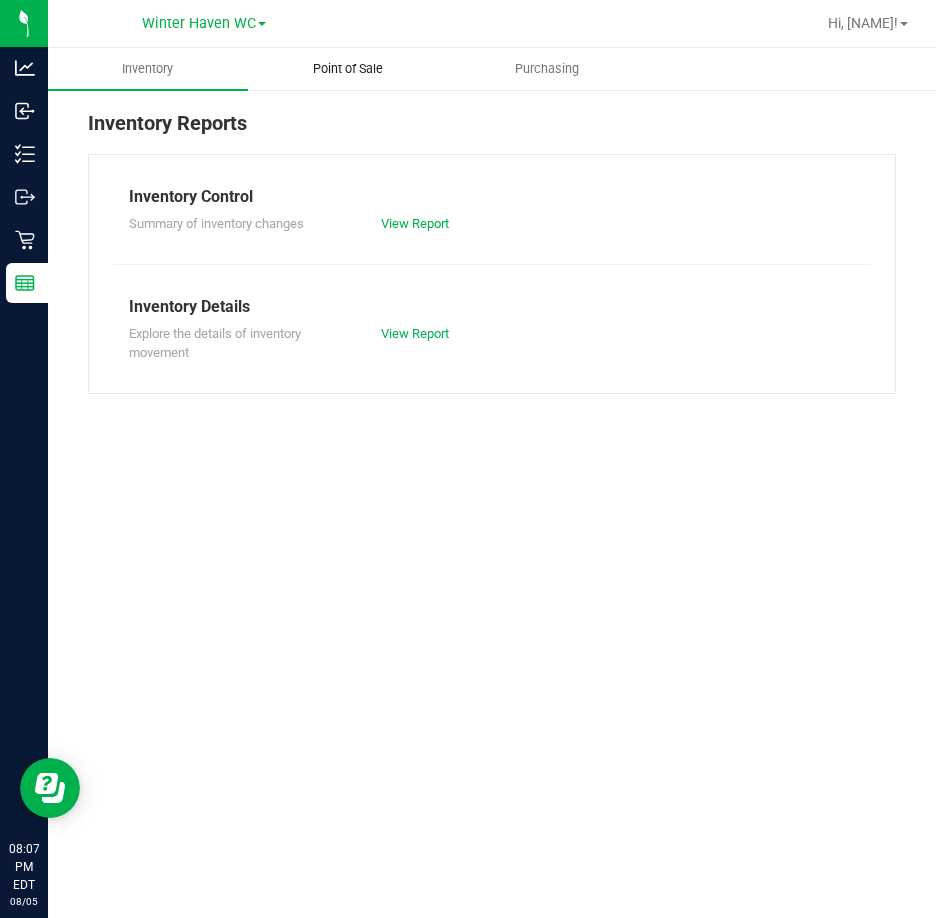 click on "Point of Sale" at bounding box center (348, 69) 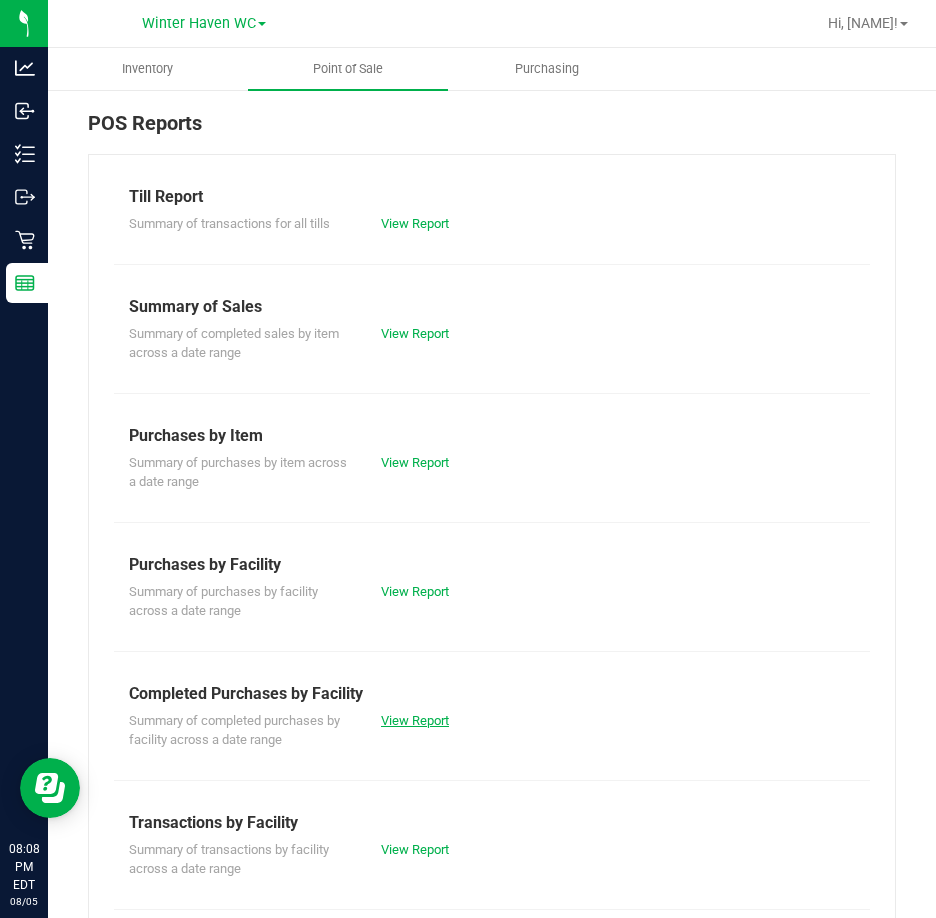 click on "View Report" at bounding box center (415, 720) 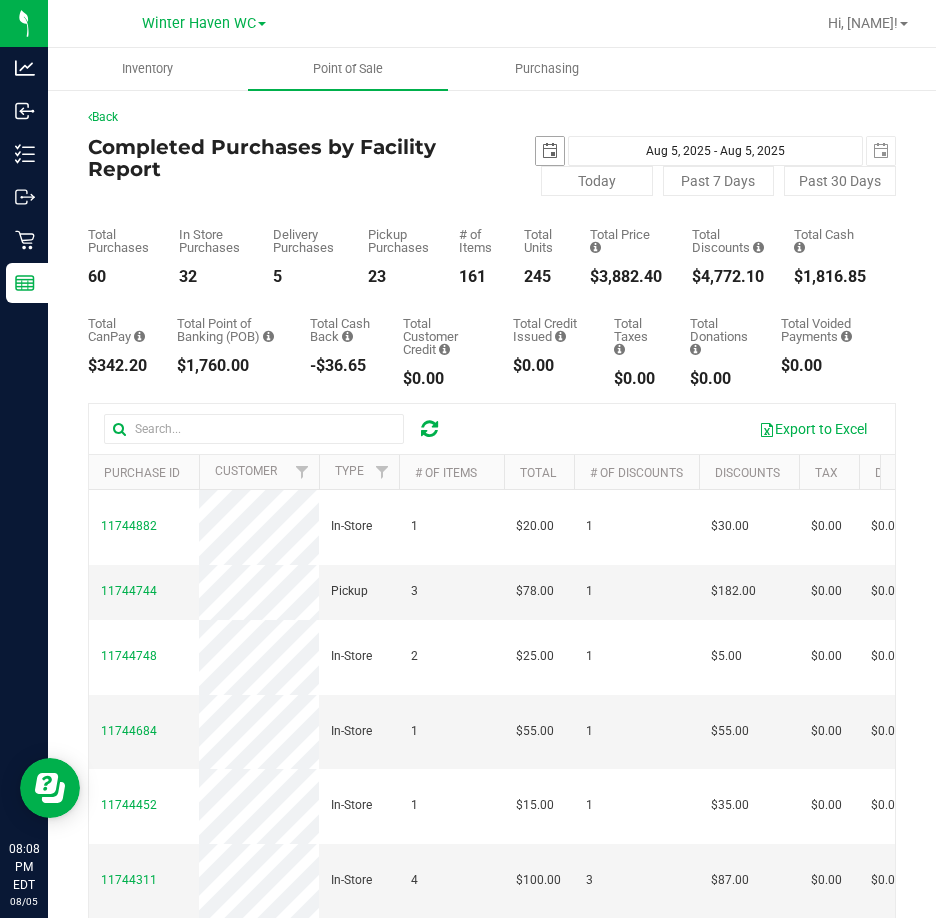 click at bounding box center (550, 151) 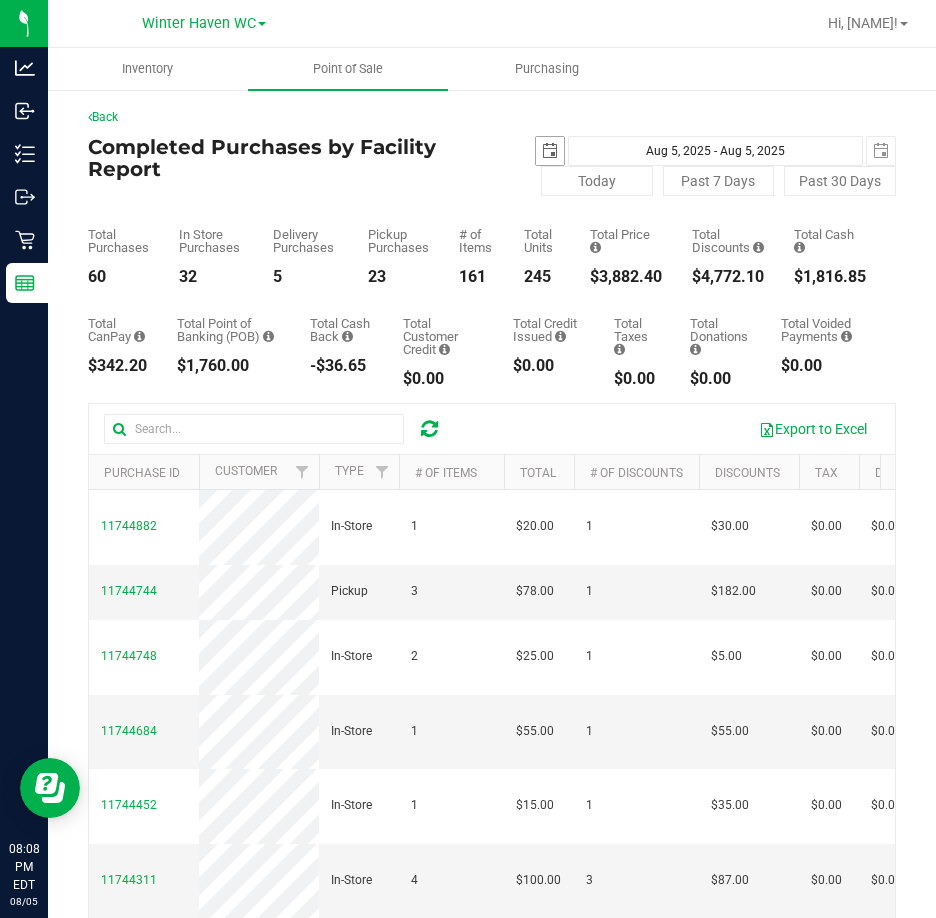 scroll, scrollTop: 0, scrollLeft: 50, axis: horizontal 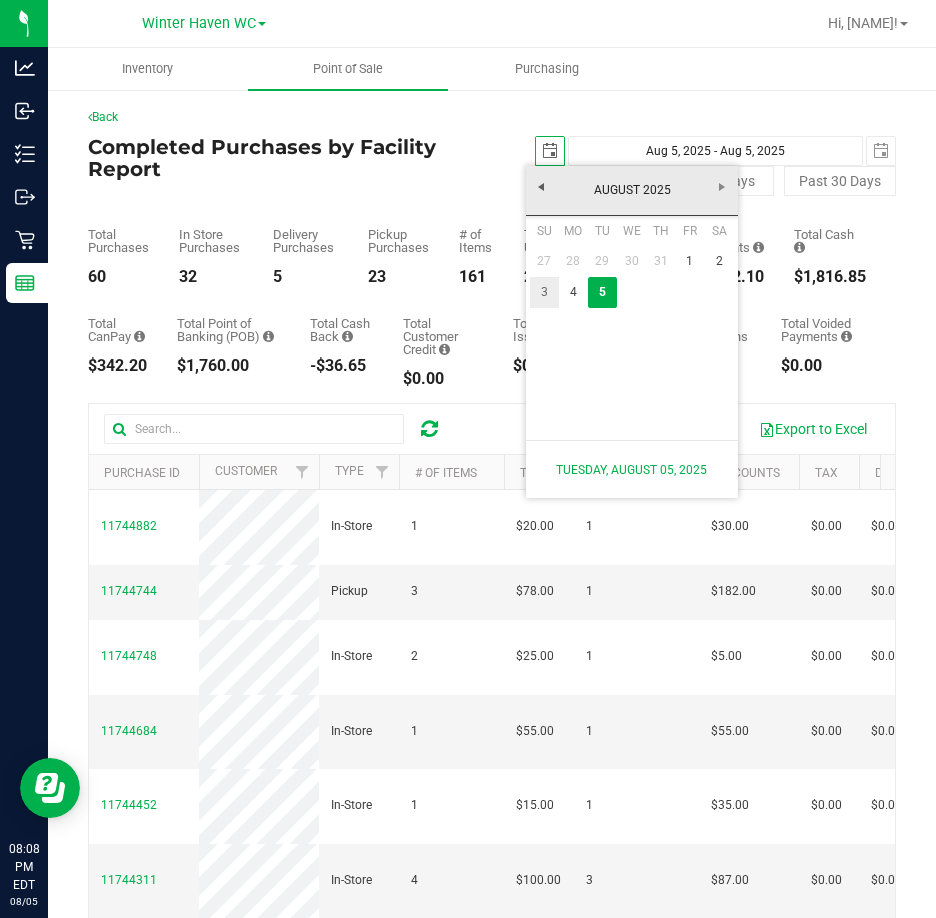 click on "3" at bounding box center (544, 292) 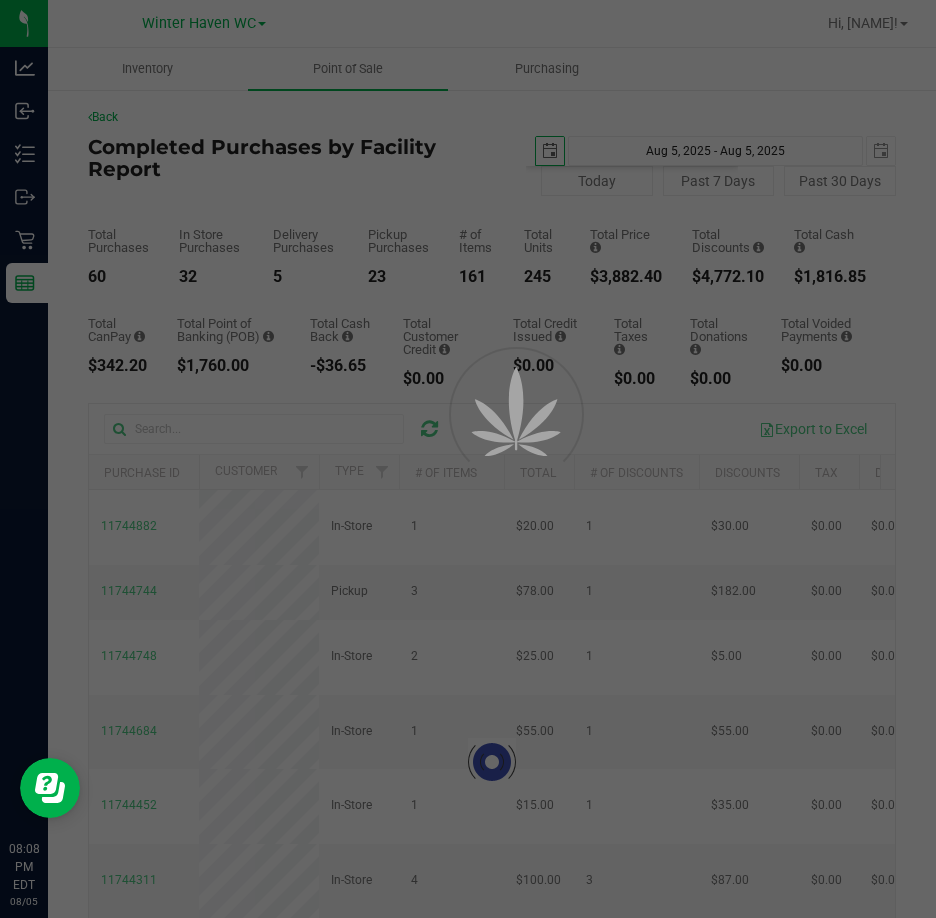 type on "2025-08-03" 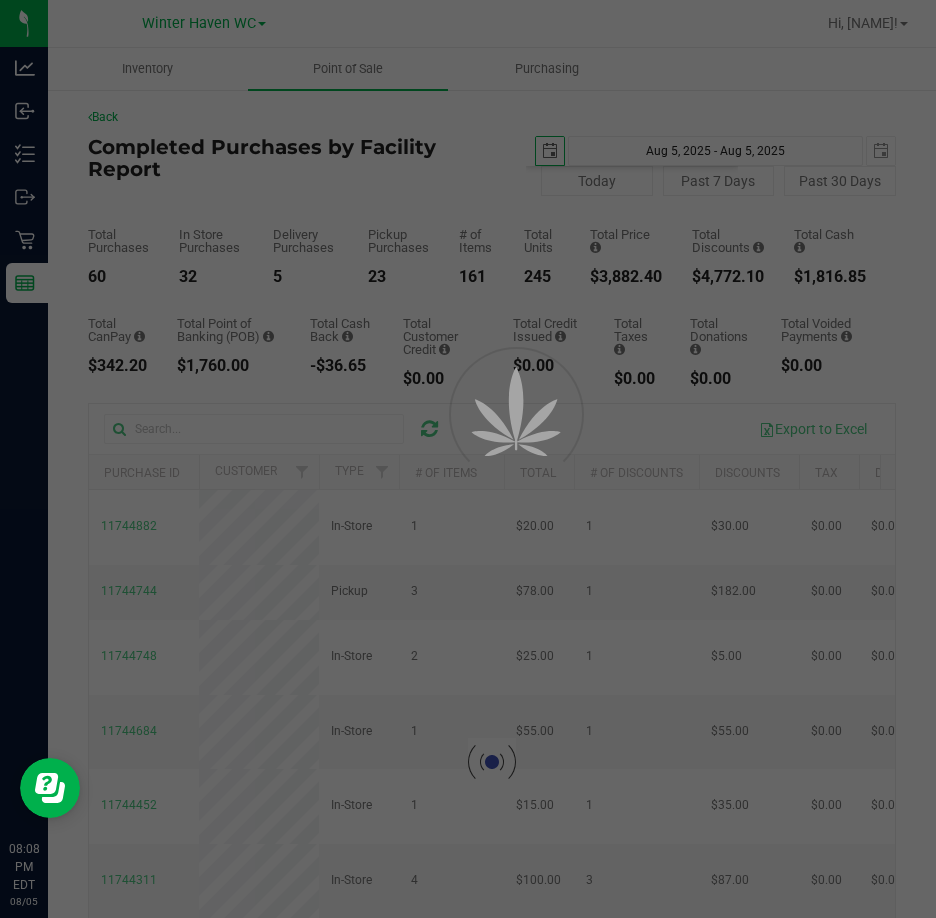 type on "Aug 3, 2025 - Aug 5, 2025" 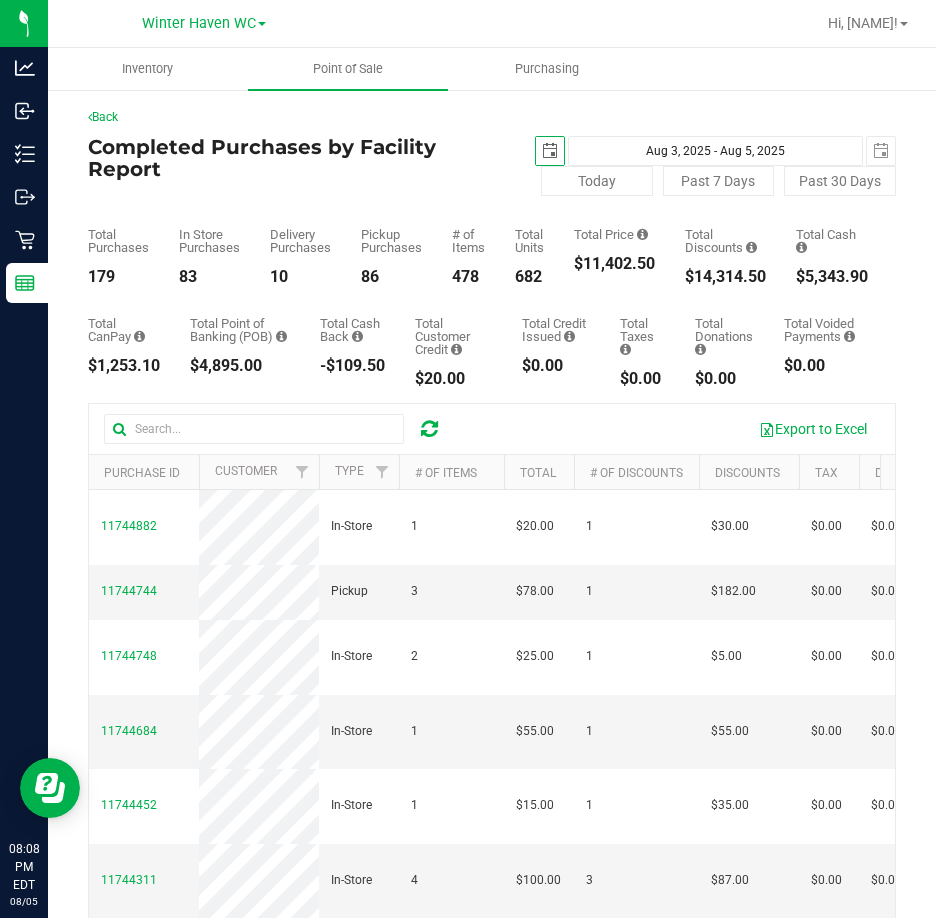 scroll, scrollTop: 0, scrollLeft: 0, axis: both 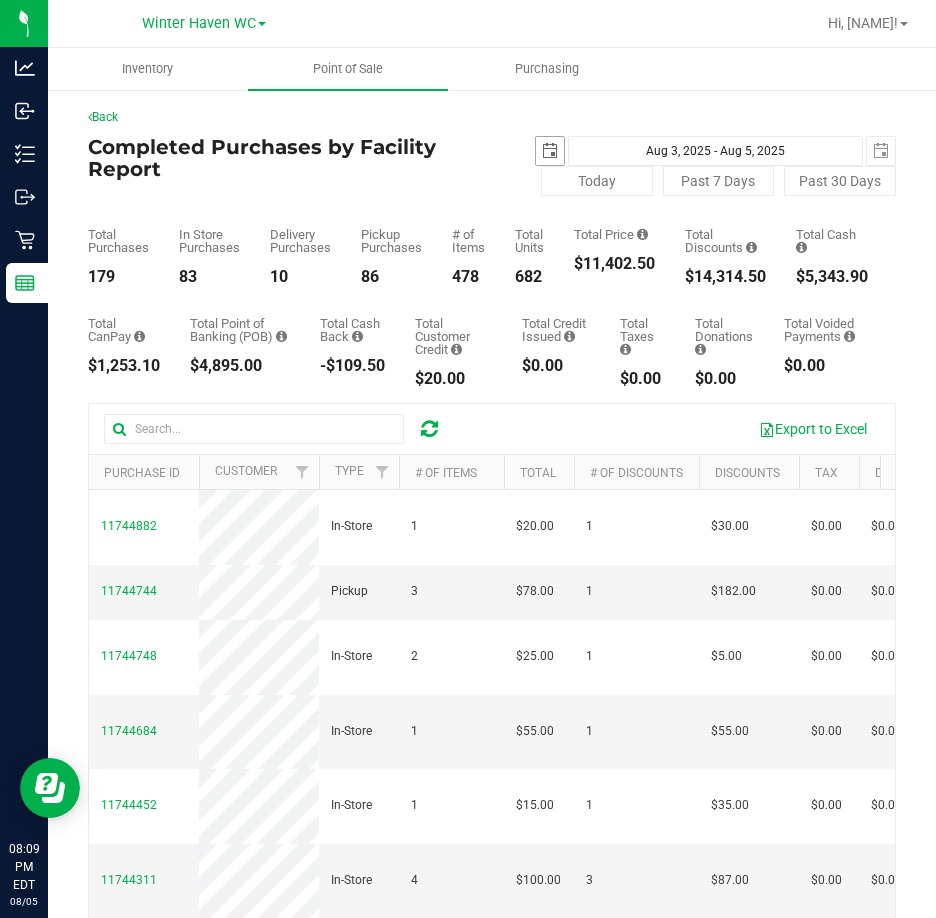 click at bounding box center (550, 151) 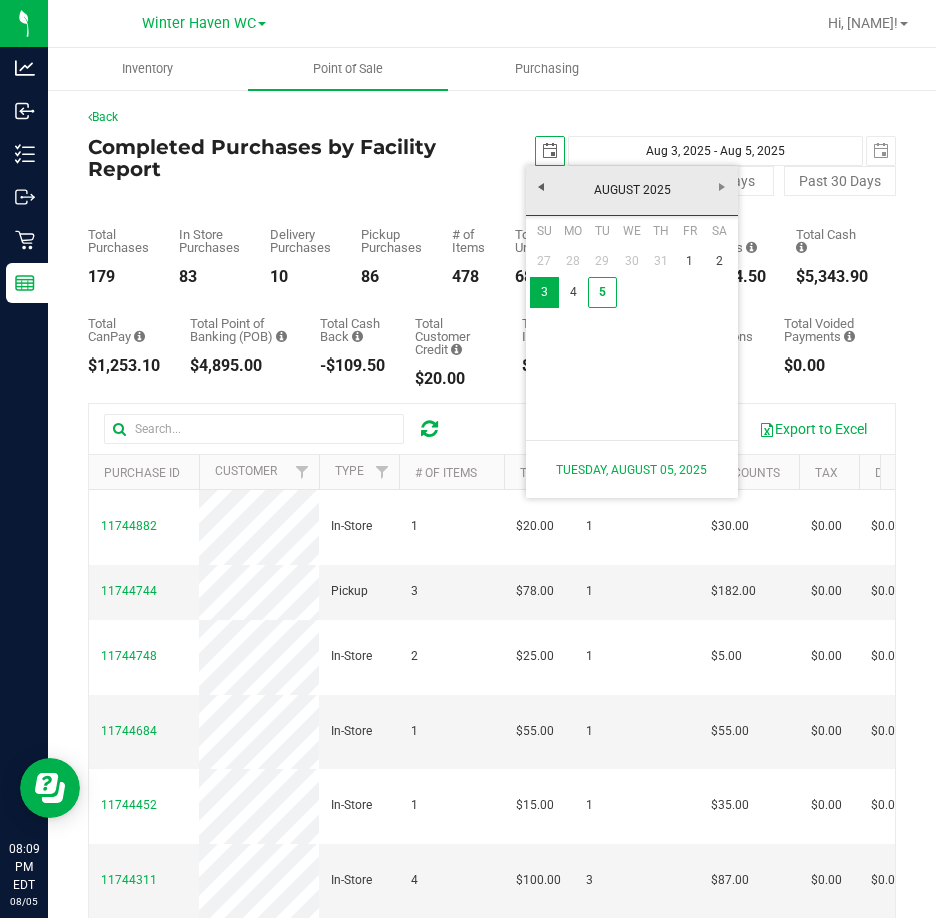 click on "Total Purchases
179
In Store Purchases
83
Delivery Purchases
10
Pickup Purchases
86
# of Items
478
Total Units
682
Total Price
$11,402.50
Total Discounts" at bounding box center (492, 240) 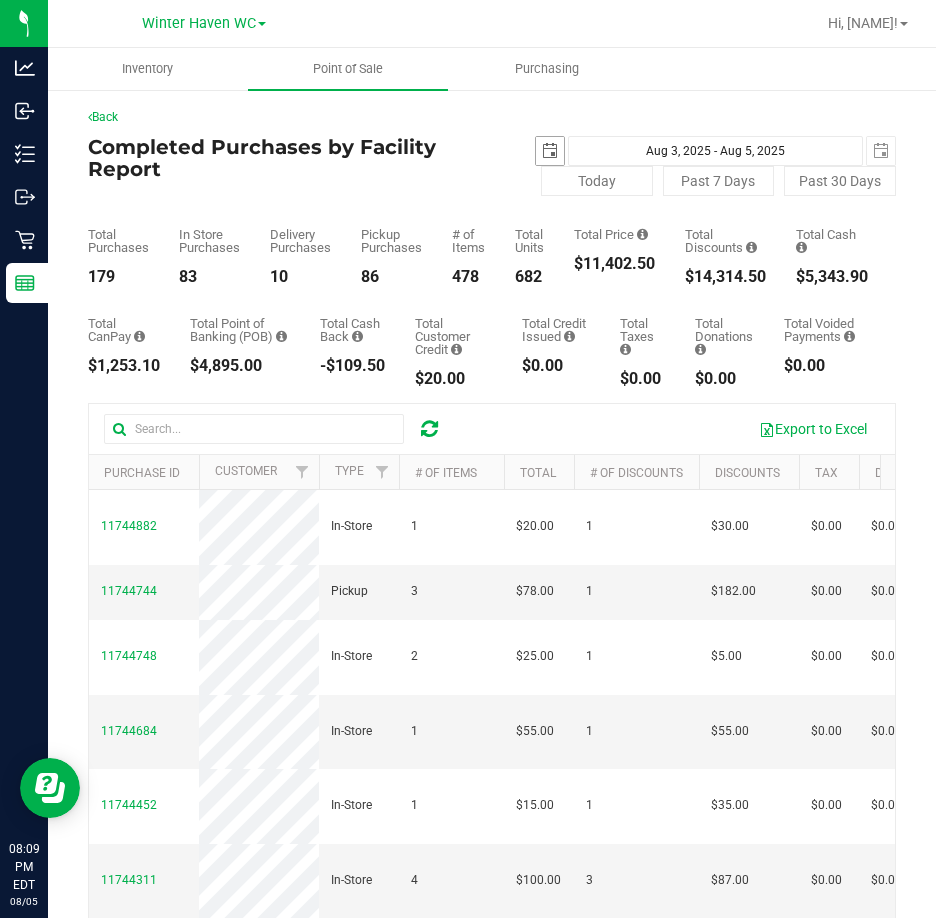 click at bounding box center [550, 151] 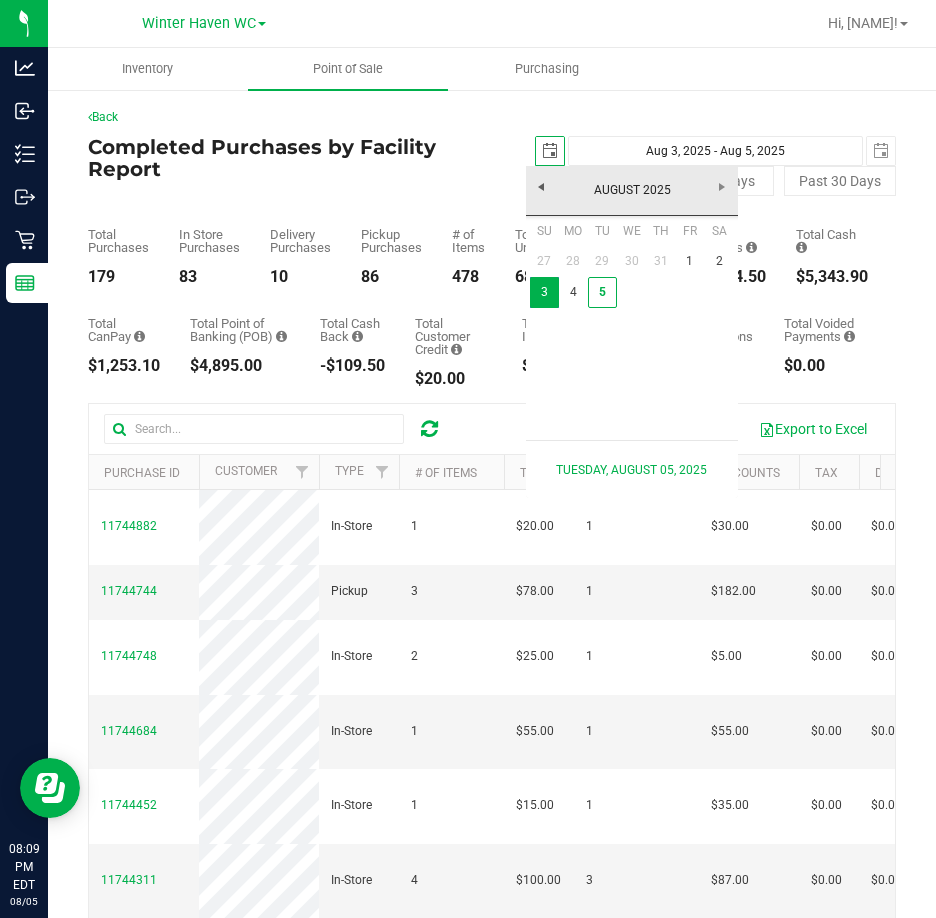 scroll, scrollTop: 0, scrollLeft: 50, axis: horizontal 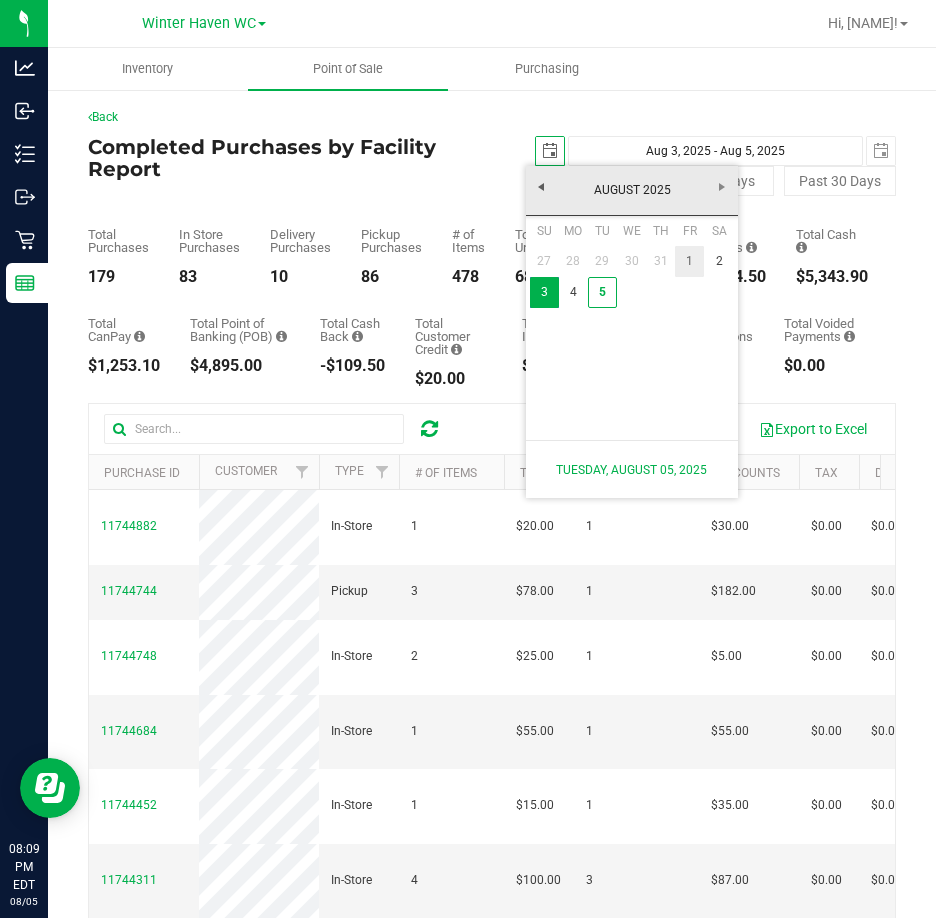 click on "1" at bounding box center [689, 261] 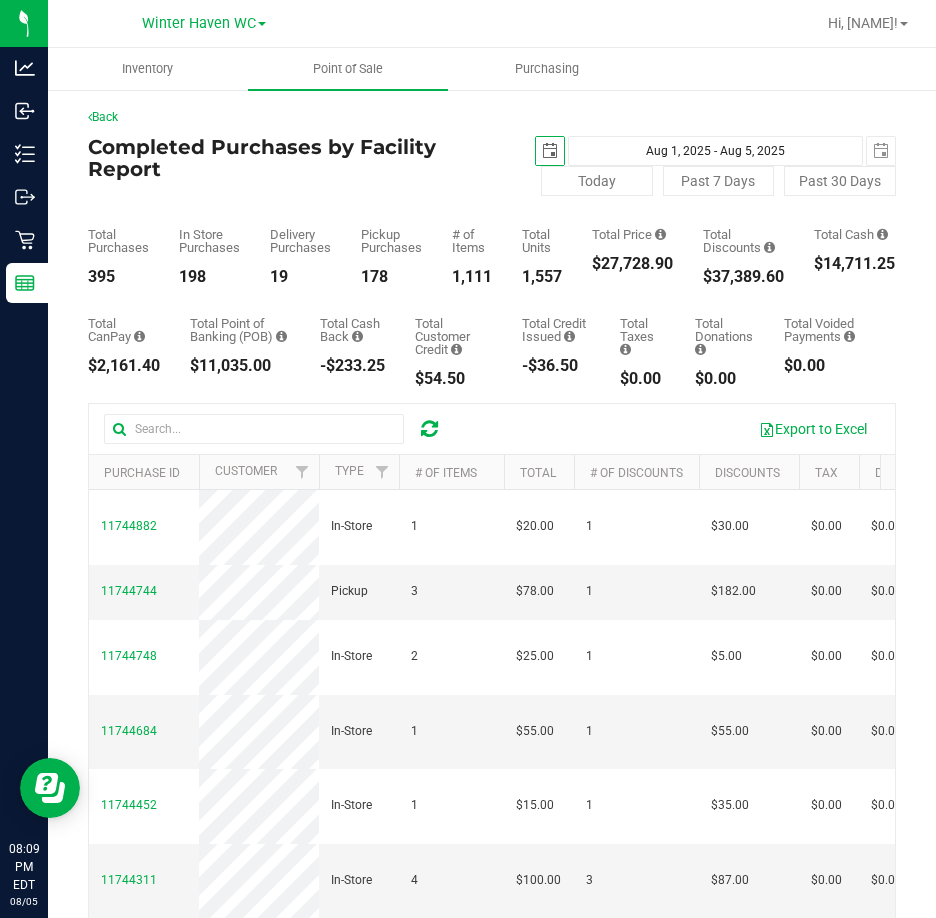 scroll, scrollTop: 0, scrollLeft: 0, axis: both 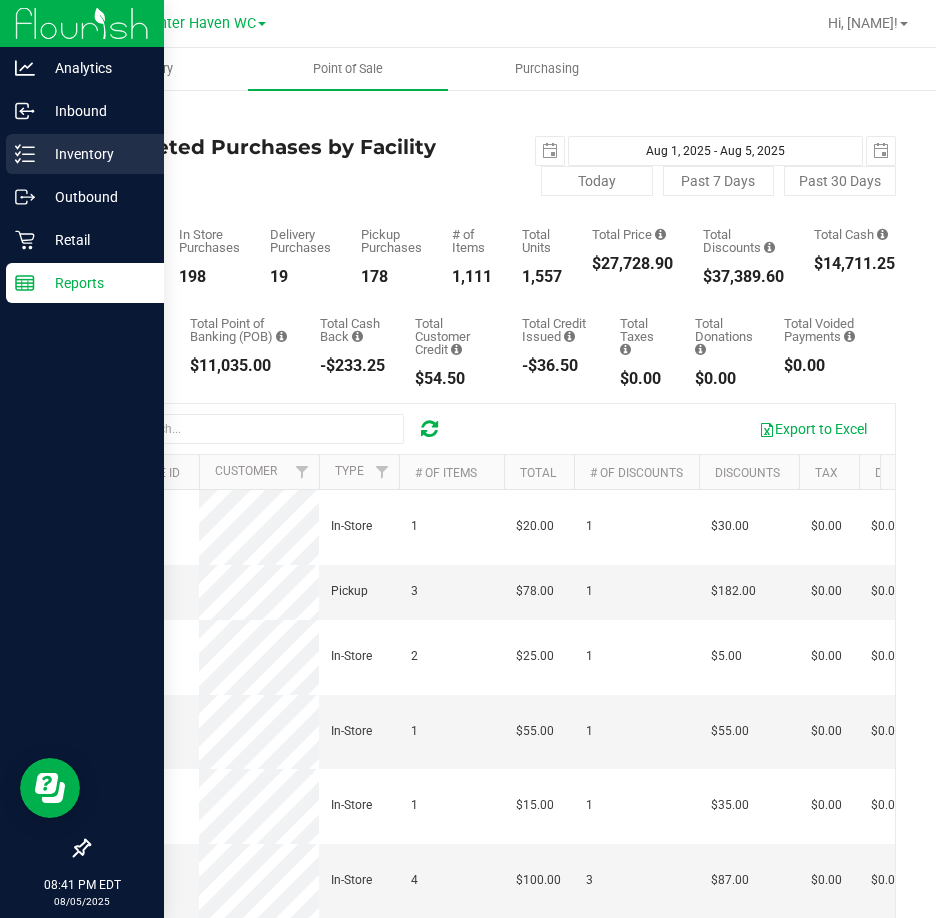 click on "Inventory" at bounding box center (95, 154) 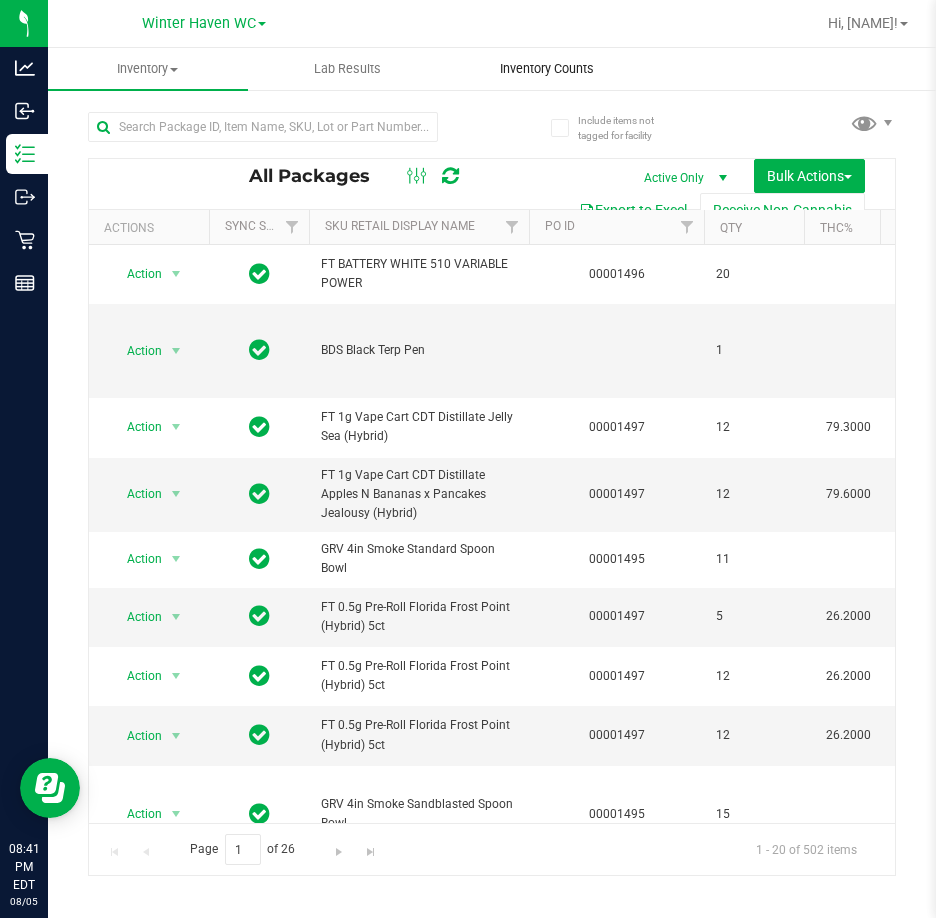 click on "Inventory Counts" at bounding box center (547, 69) 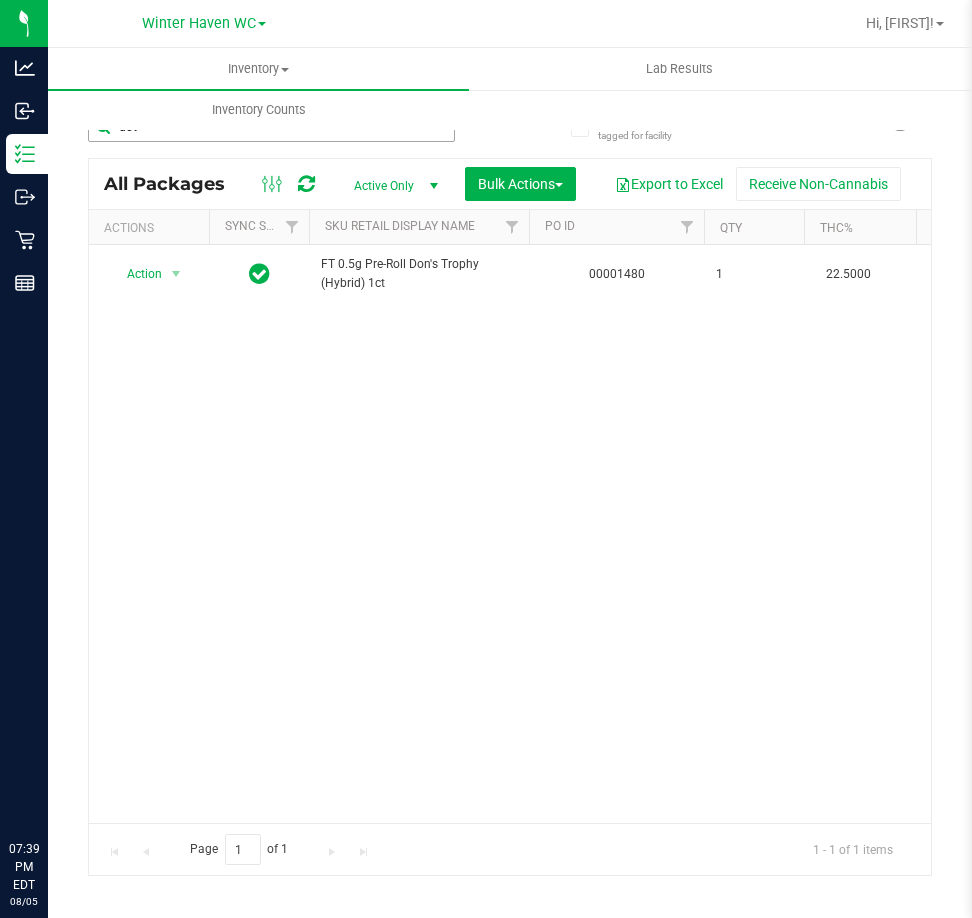scroll, scrollTop: 0, scrollLeft: 0, axis: both 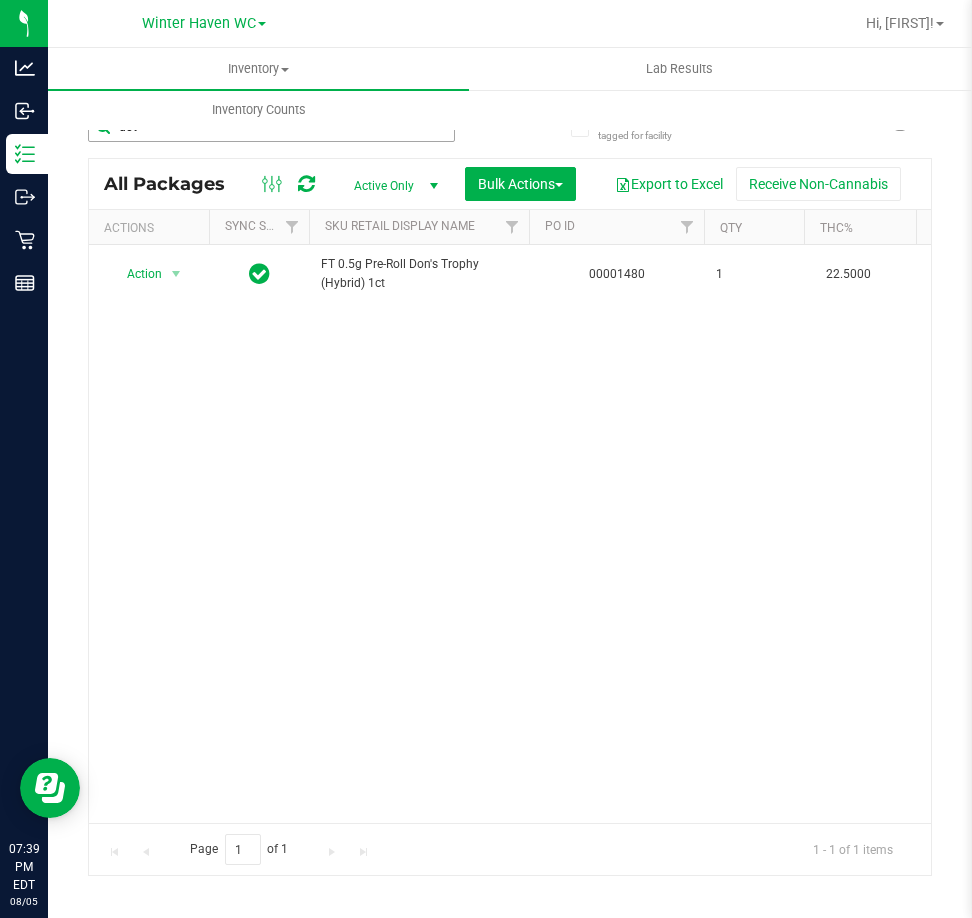 click on "dot" at bounding box center (271, 127) 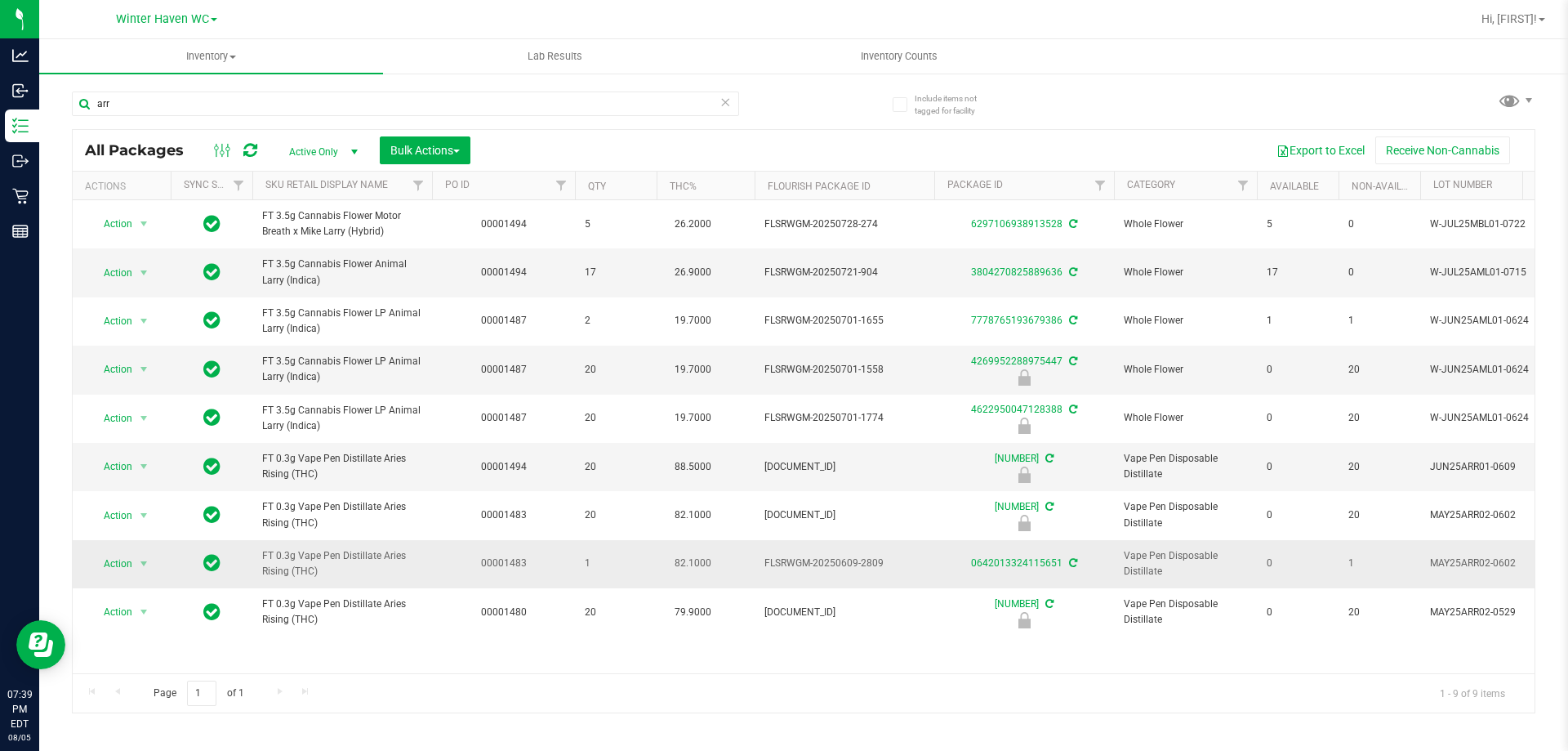 drag, startPoint x: 327, startPoint y: 574, endPoint x: 267, endPoint y: 548, distance: 65.39113 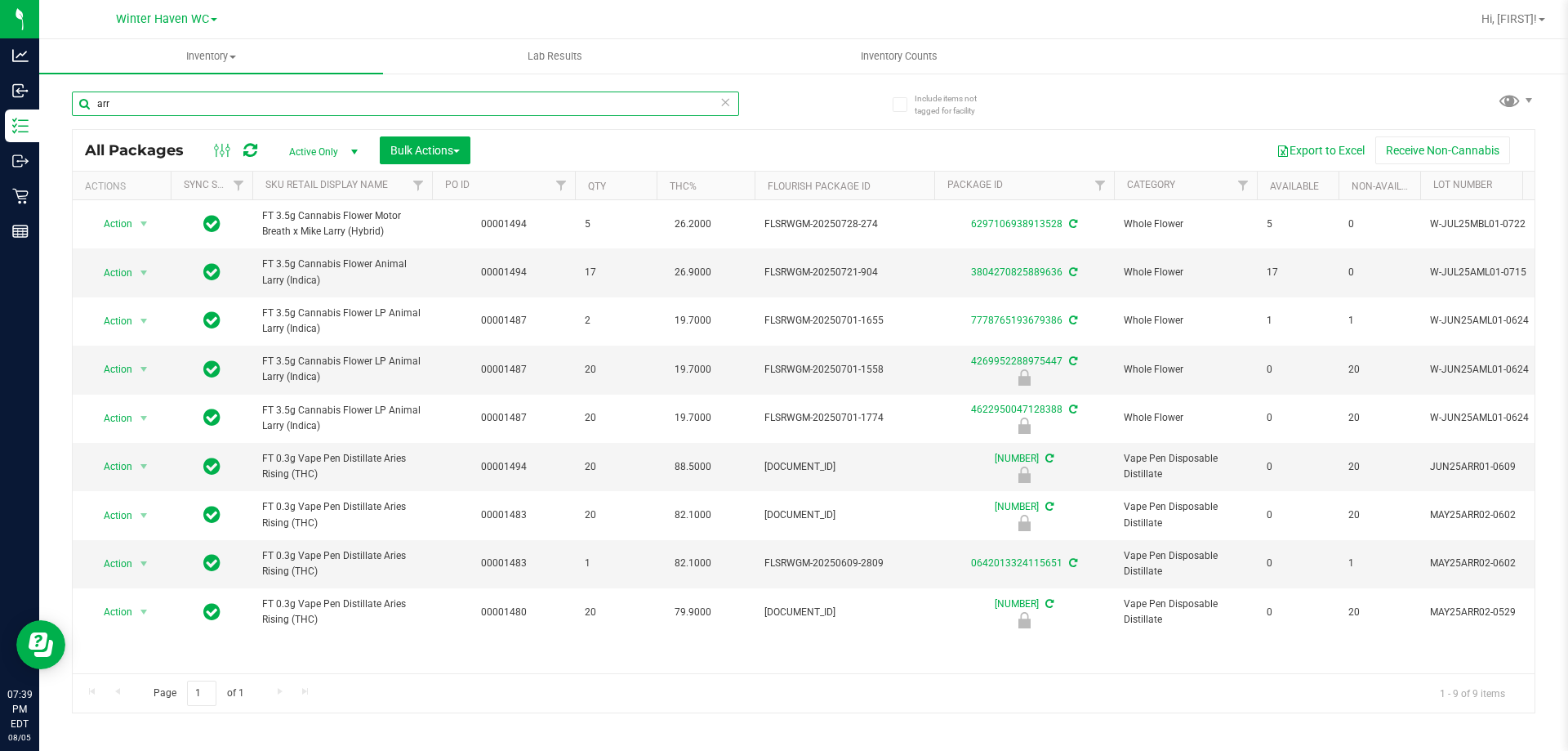 click on "arr" at bounding box center (405, 104) 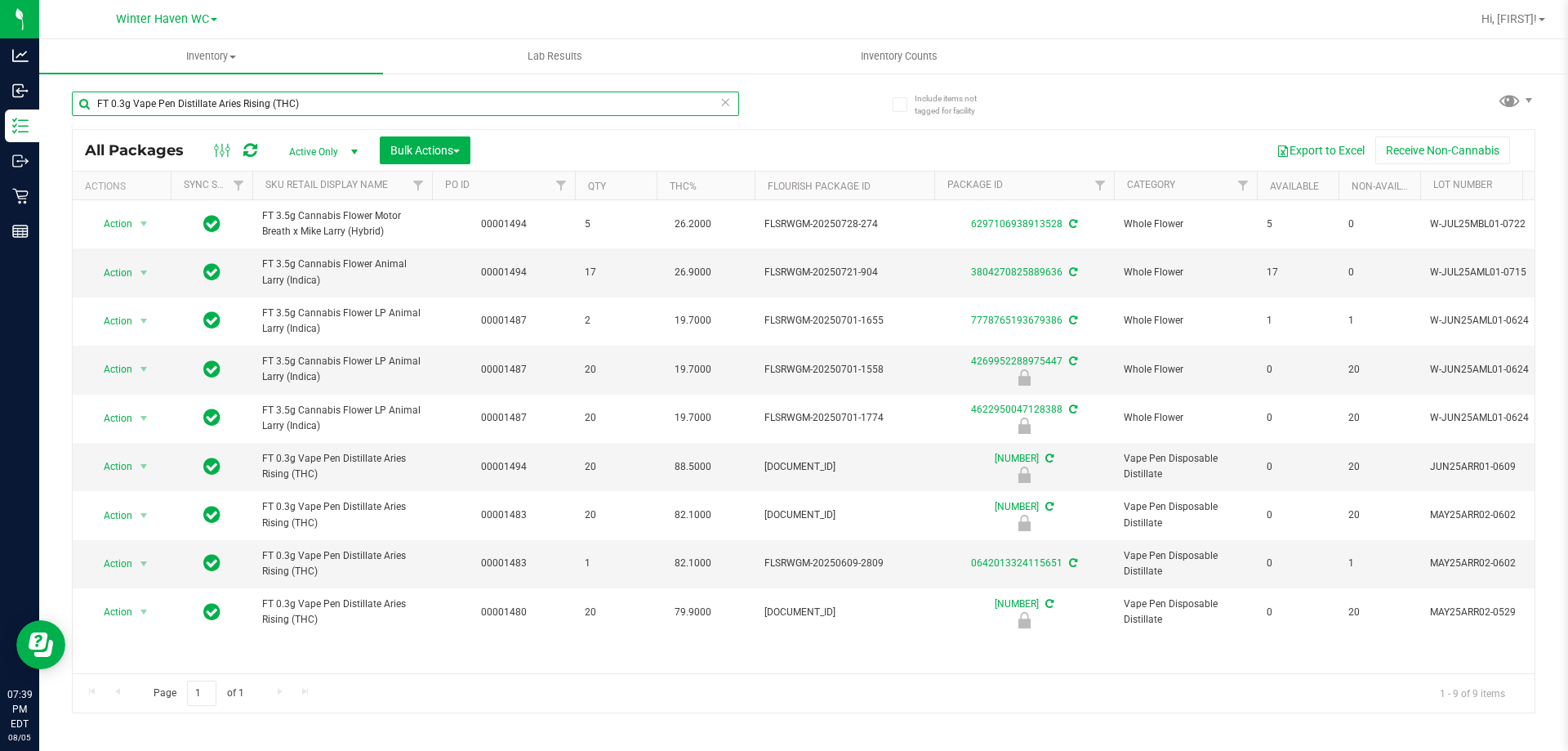type on "FT 0.3g Vape Pen Distillate Aries Rising (THC)" 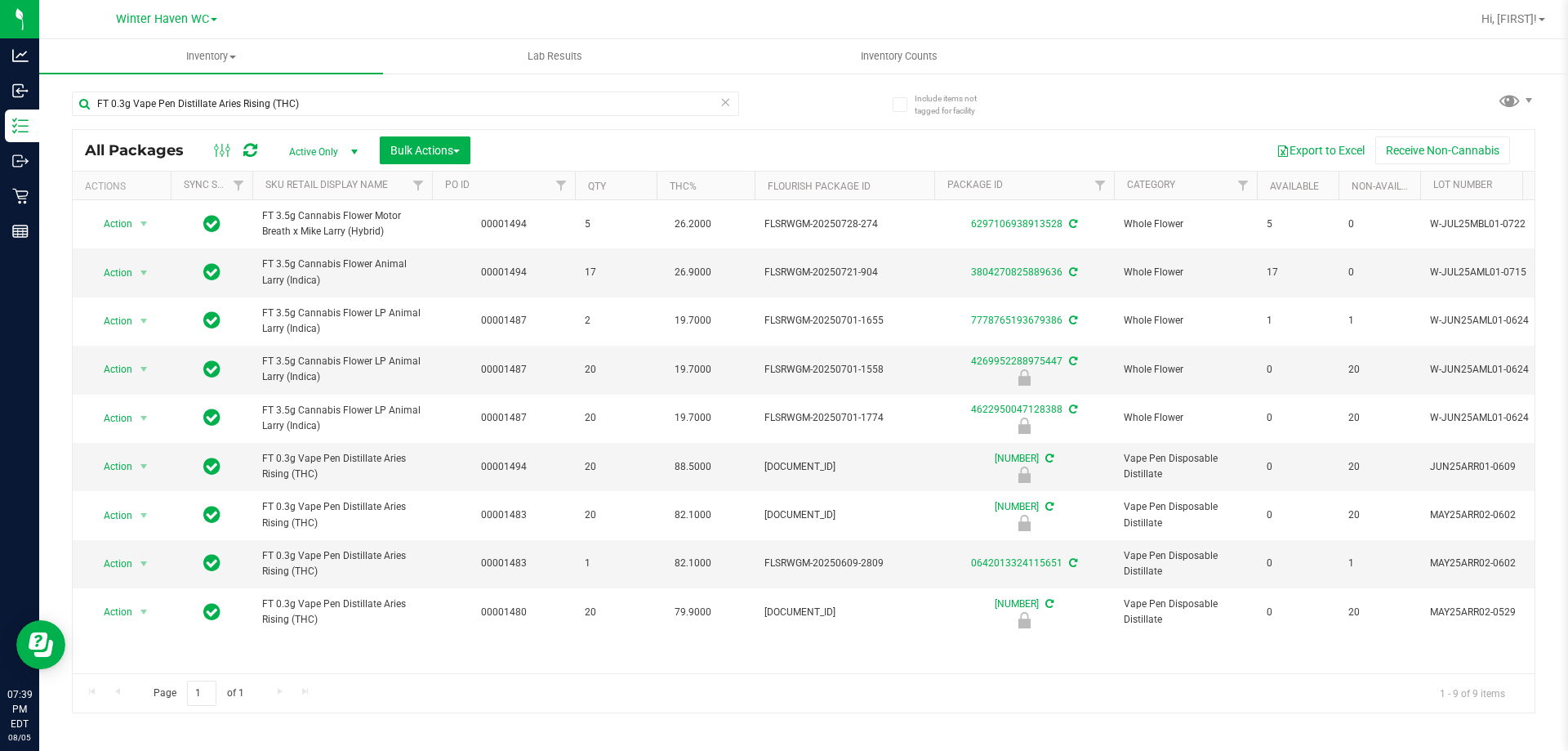 click on "FT 0.3g Vape Pen Distillate Aries Rising (THC)" at bounding box center [438, 103] 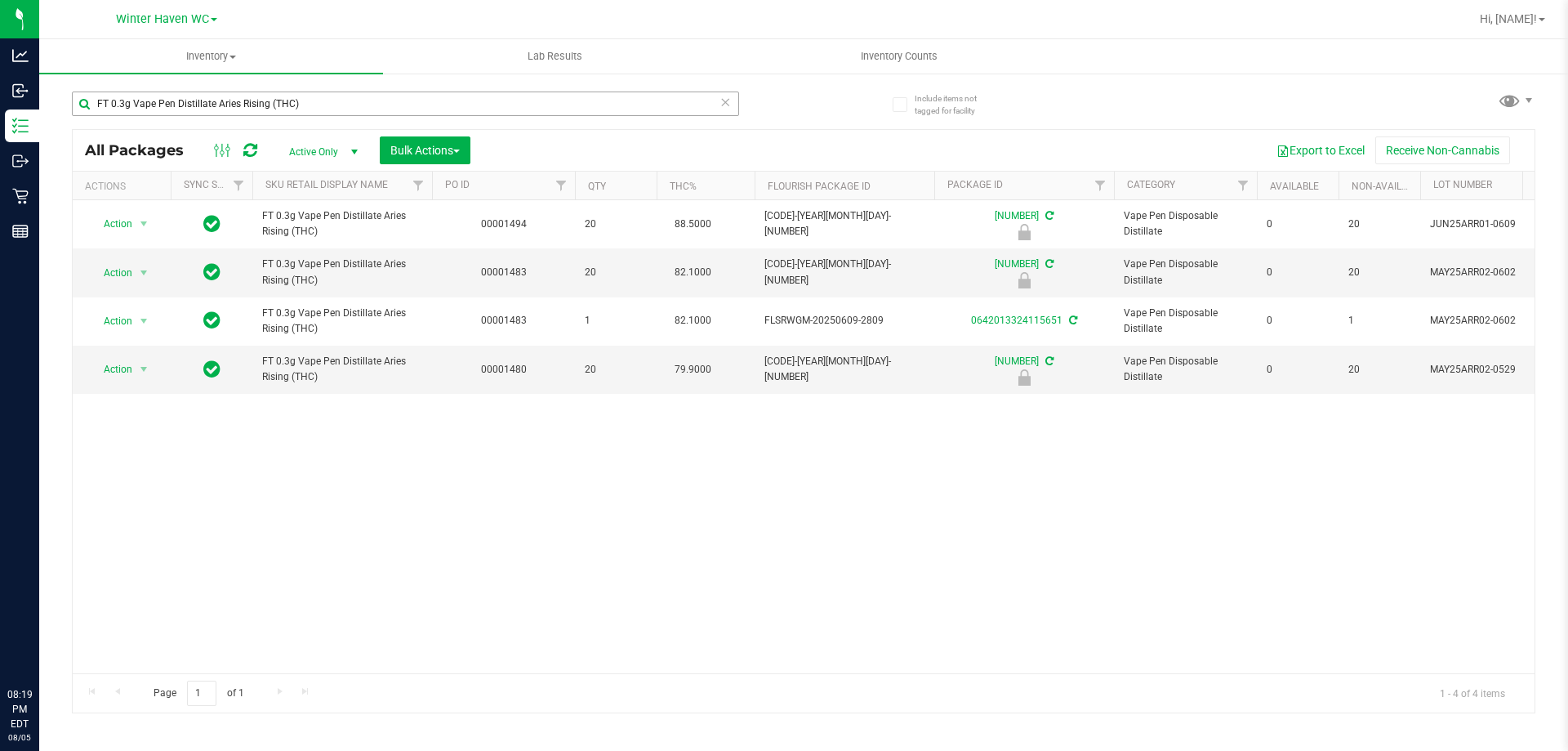 scroll, scrollTop: 0, scrollLeft: 0, axis: both 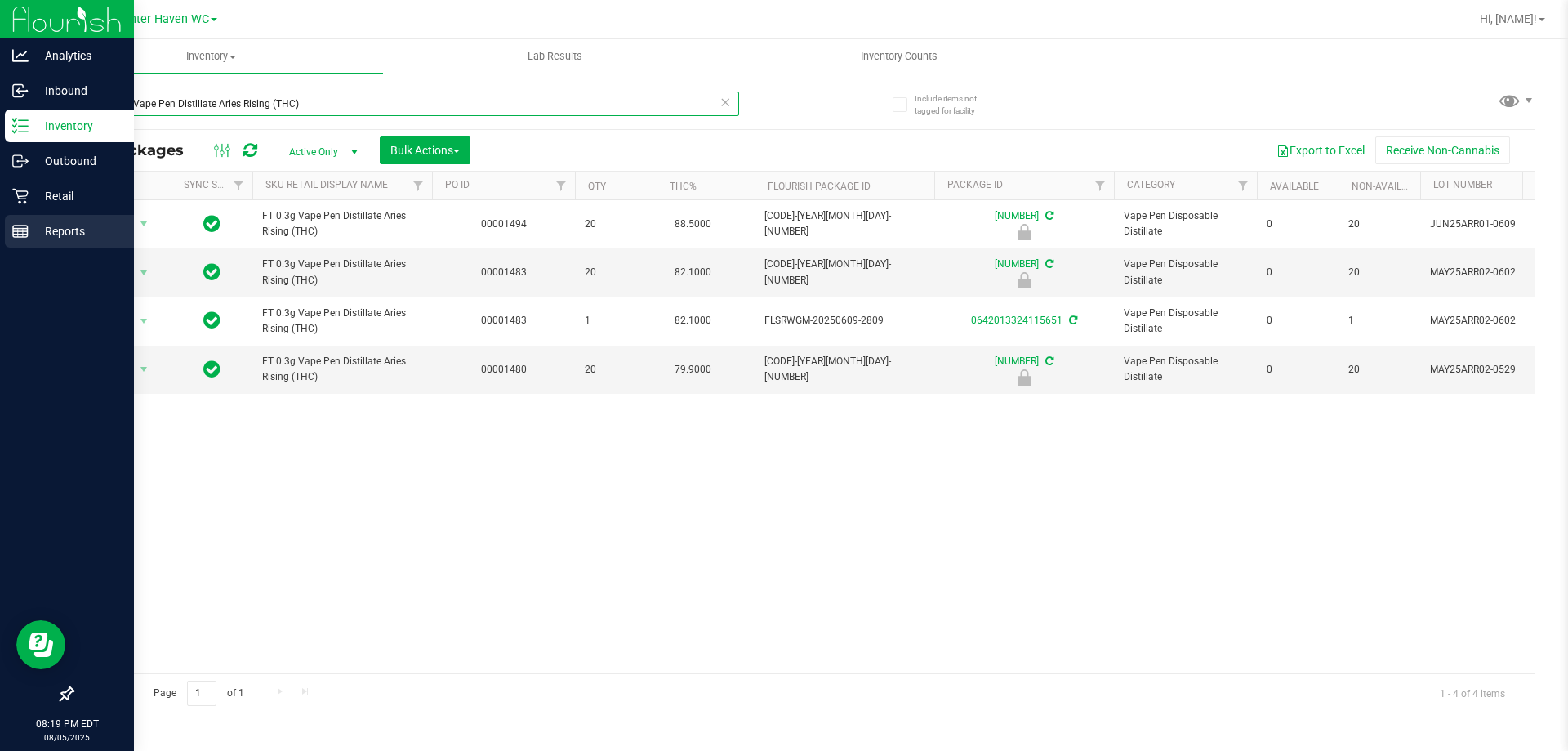 drag, startPoint x: 325, startPoint y: 109, endPoint x: 0, endPoint y: 226, distance: 345.41859 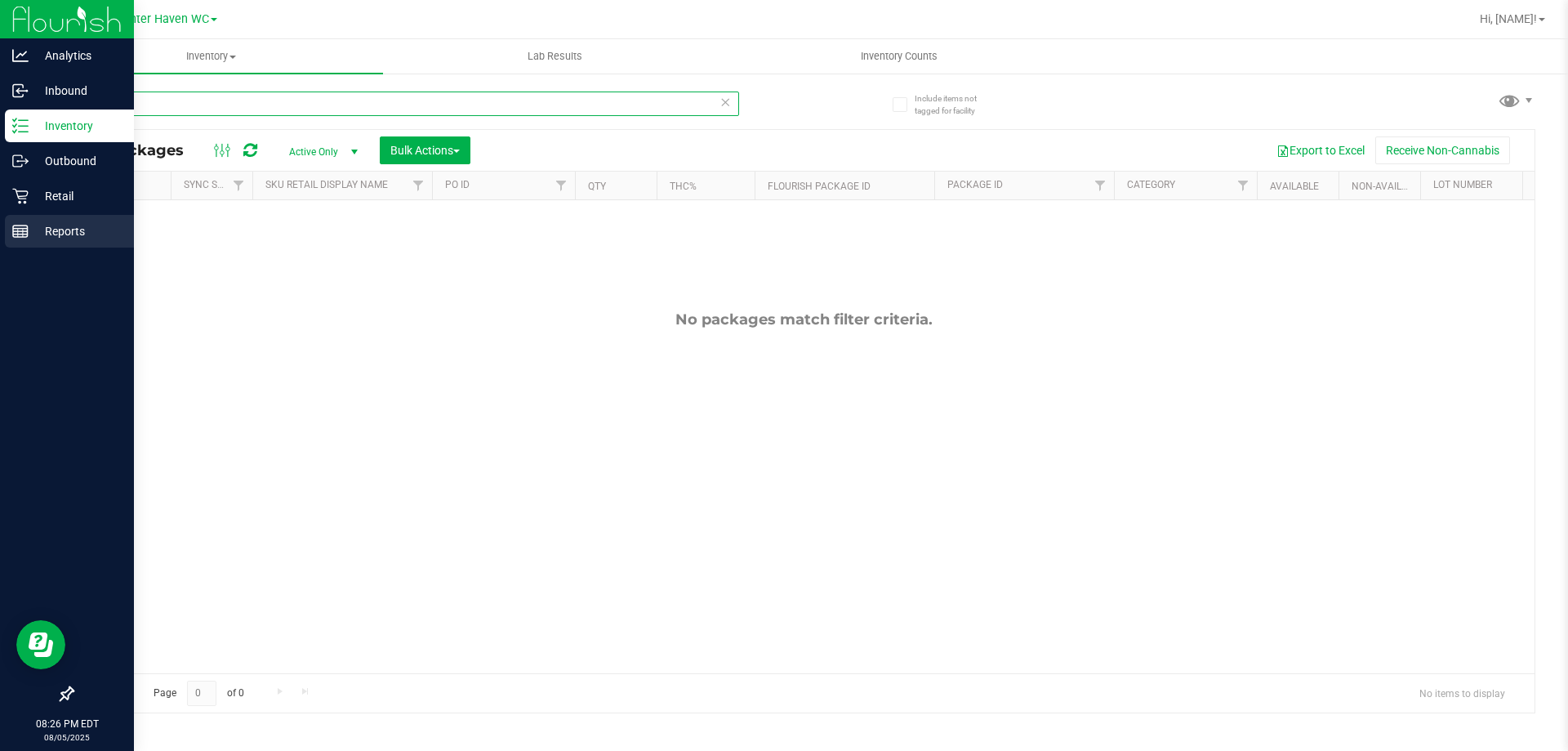 drag, startPoint x: 305, startPoint y: 92, endPoint x: 0, endPoint y: 247, distance: 342.12571 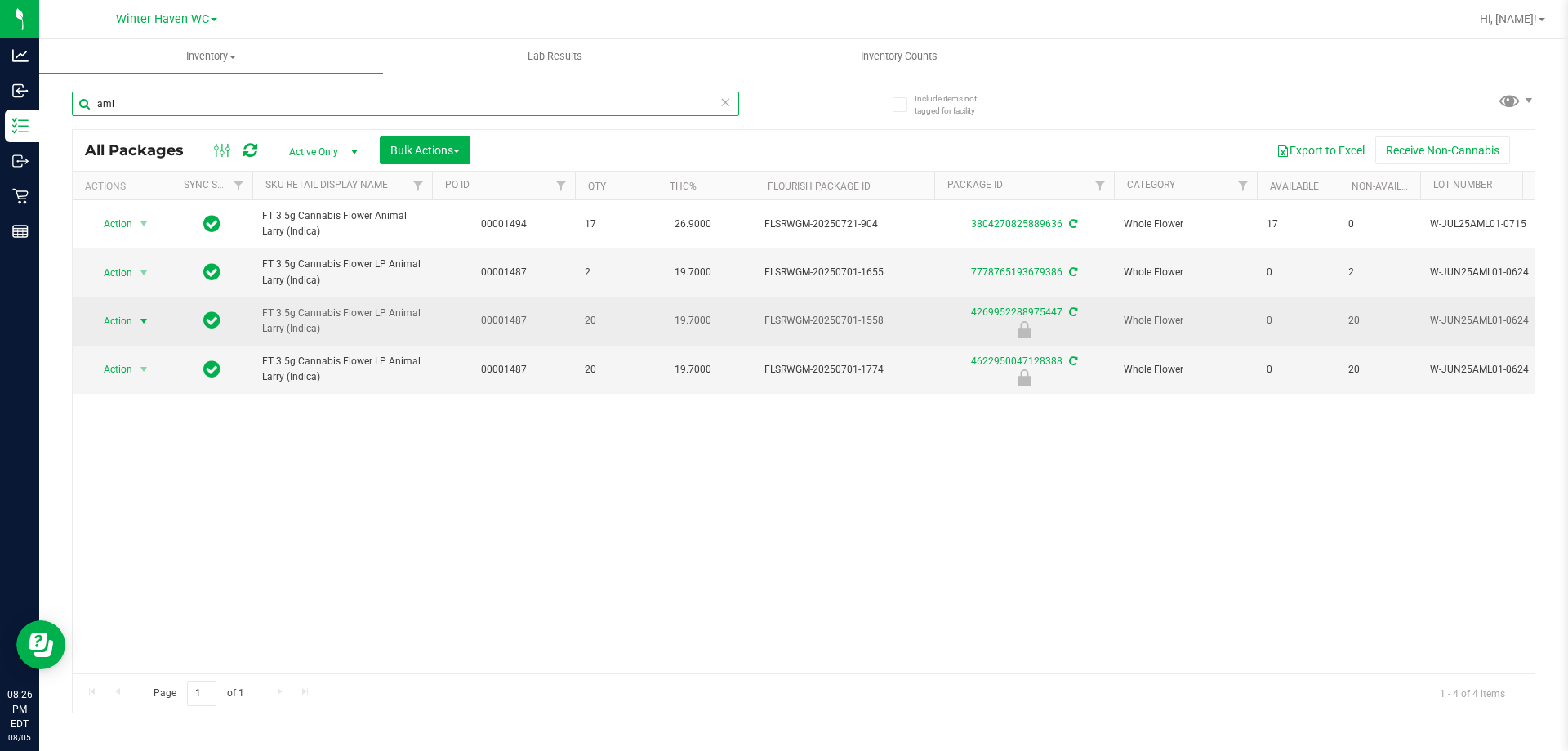 type on "aml" 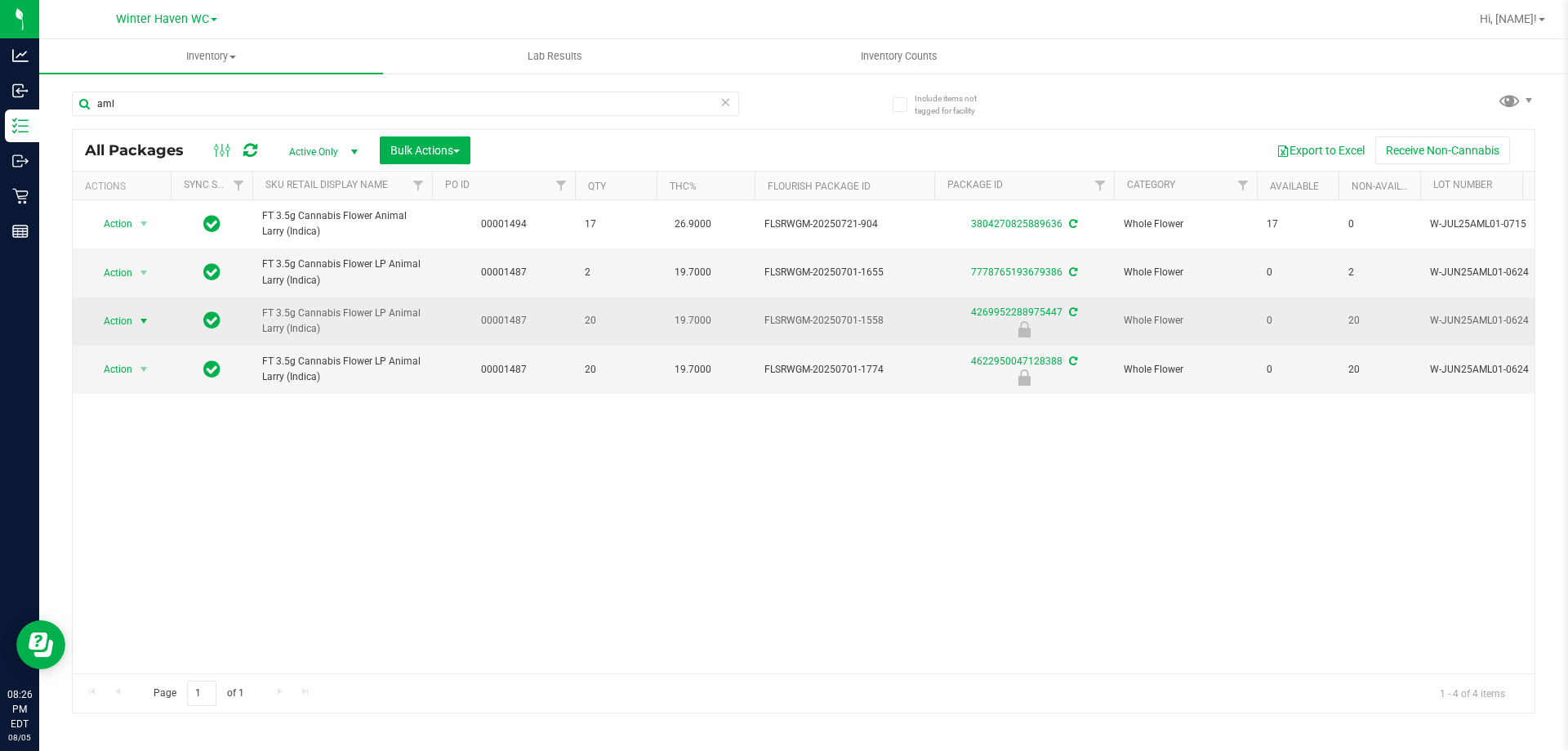 click on "Action" at bounding box center (111, 321) 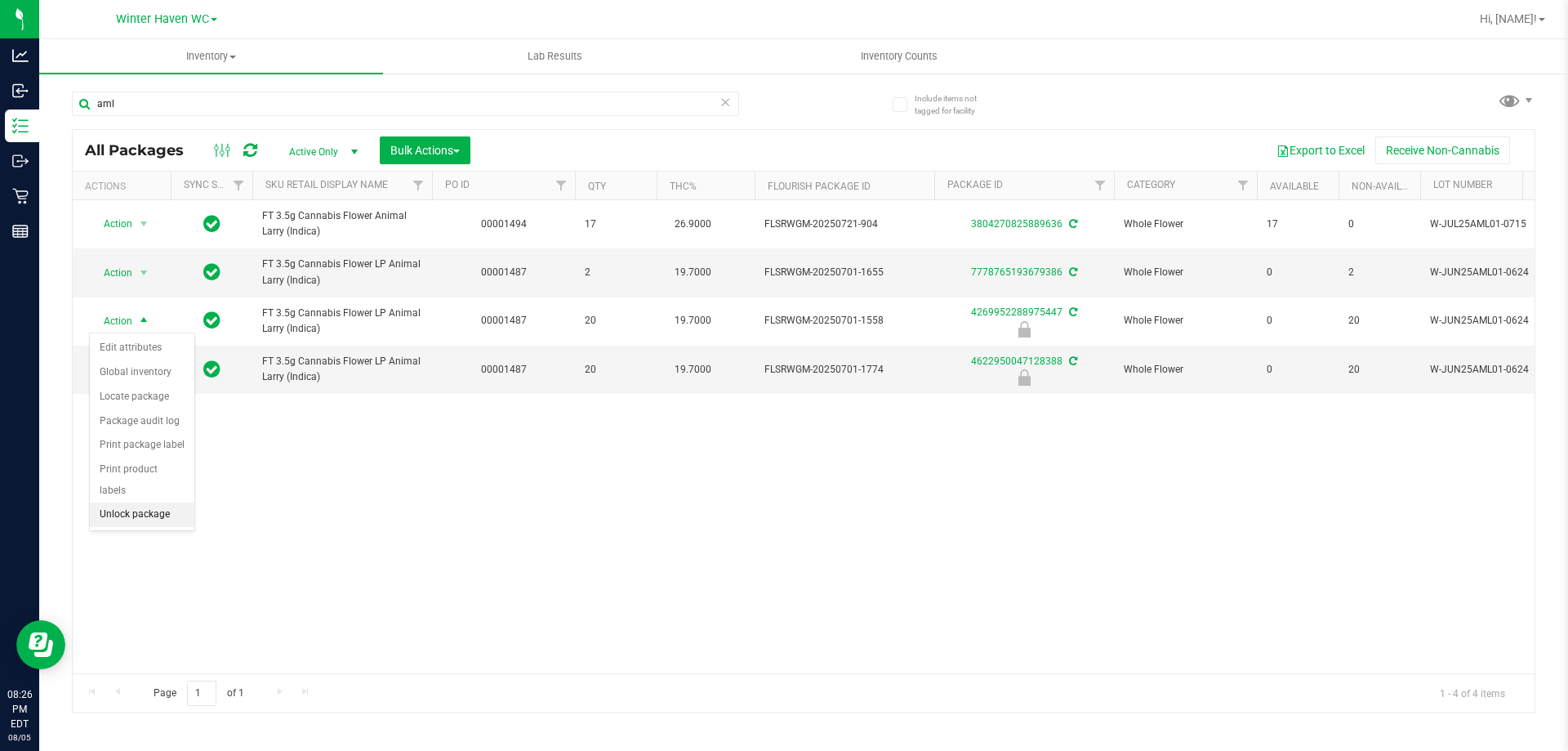 click on "Unlock package" at bounding box center (142, 515) 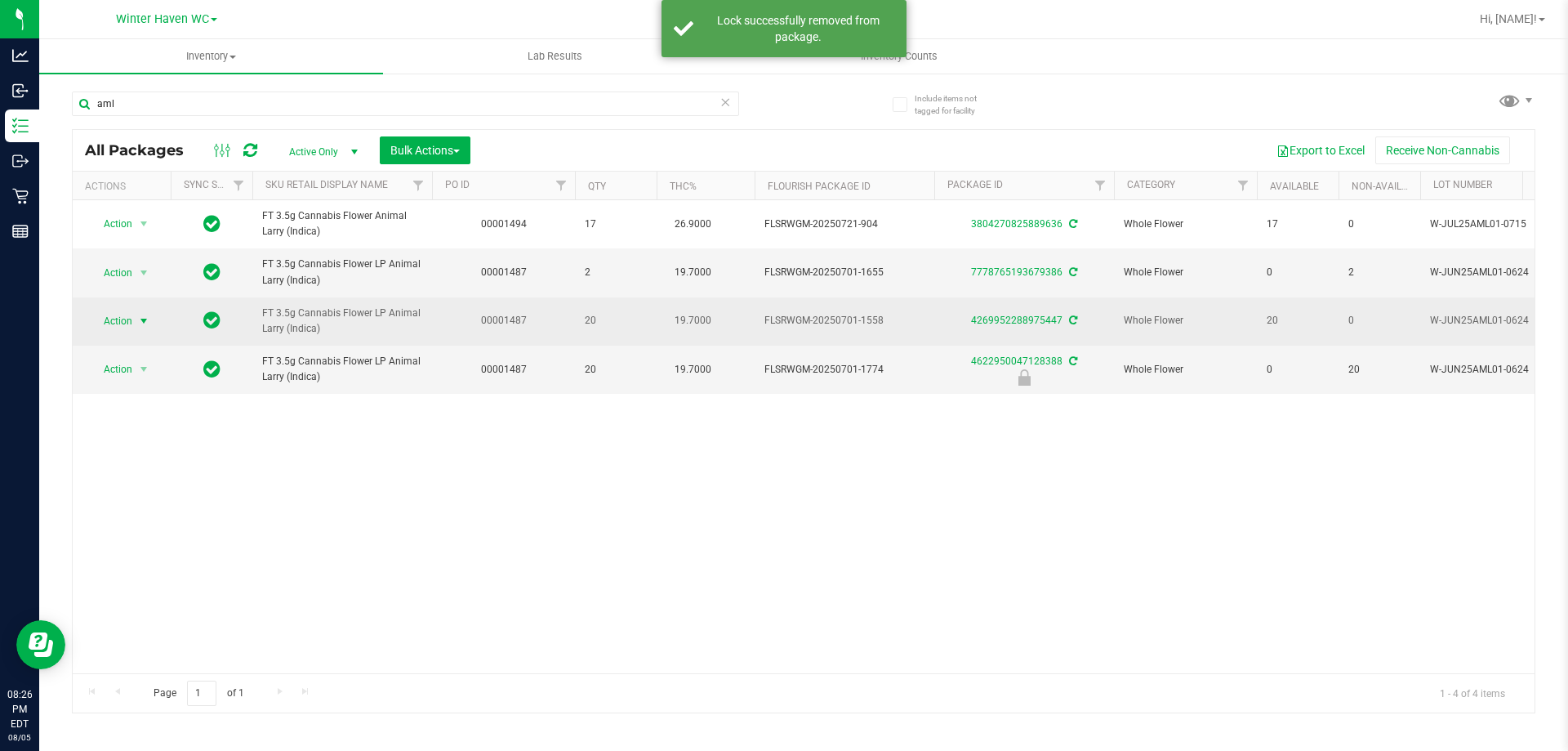 click at bounding box center [144, 321] 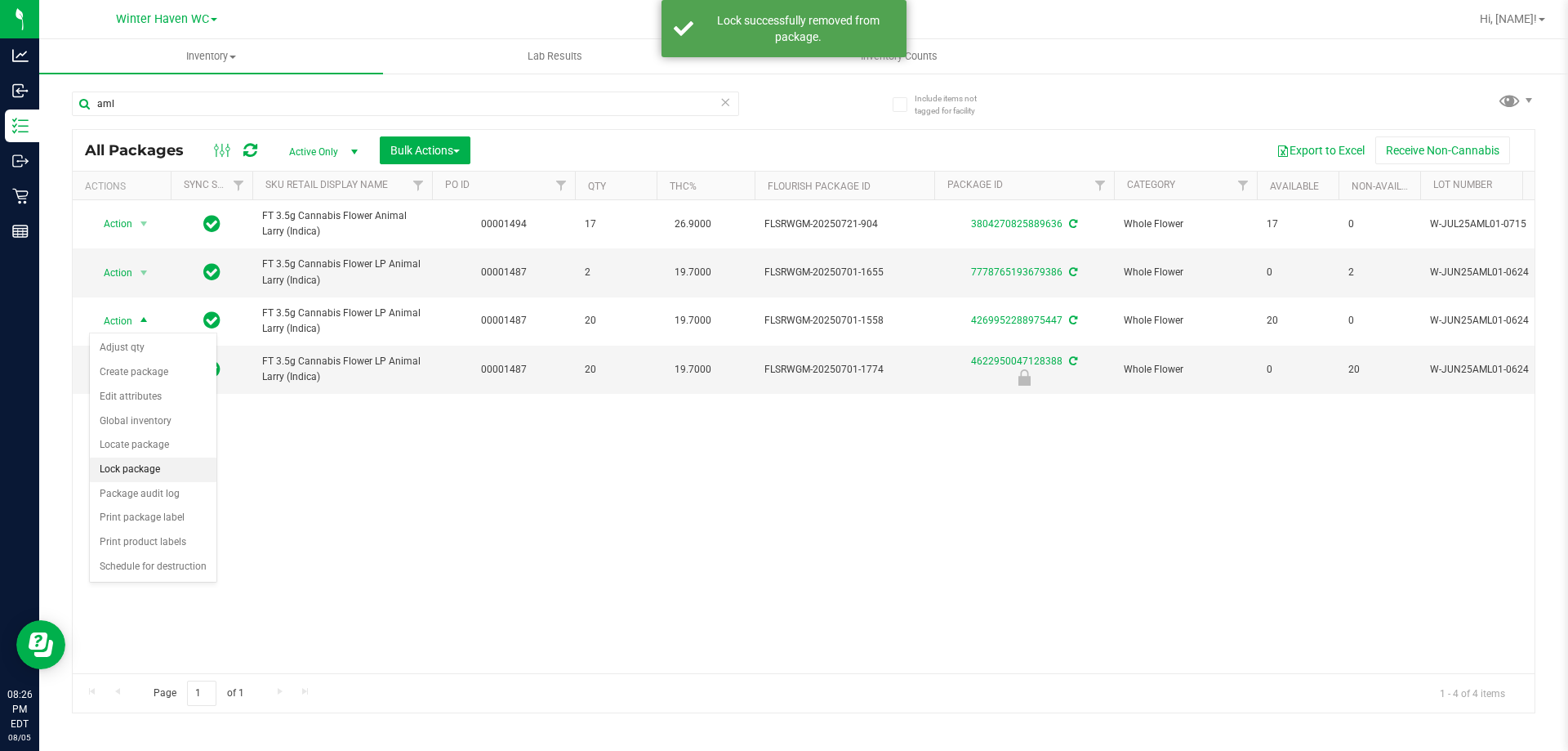 click on "Lock package" at bounding box center [153, 470] 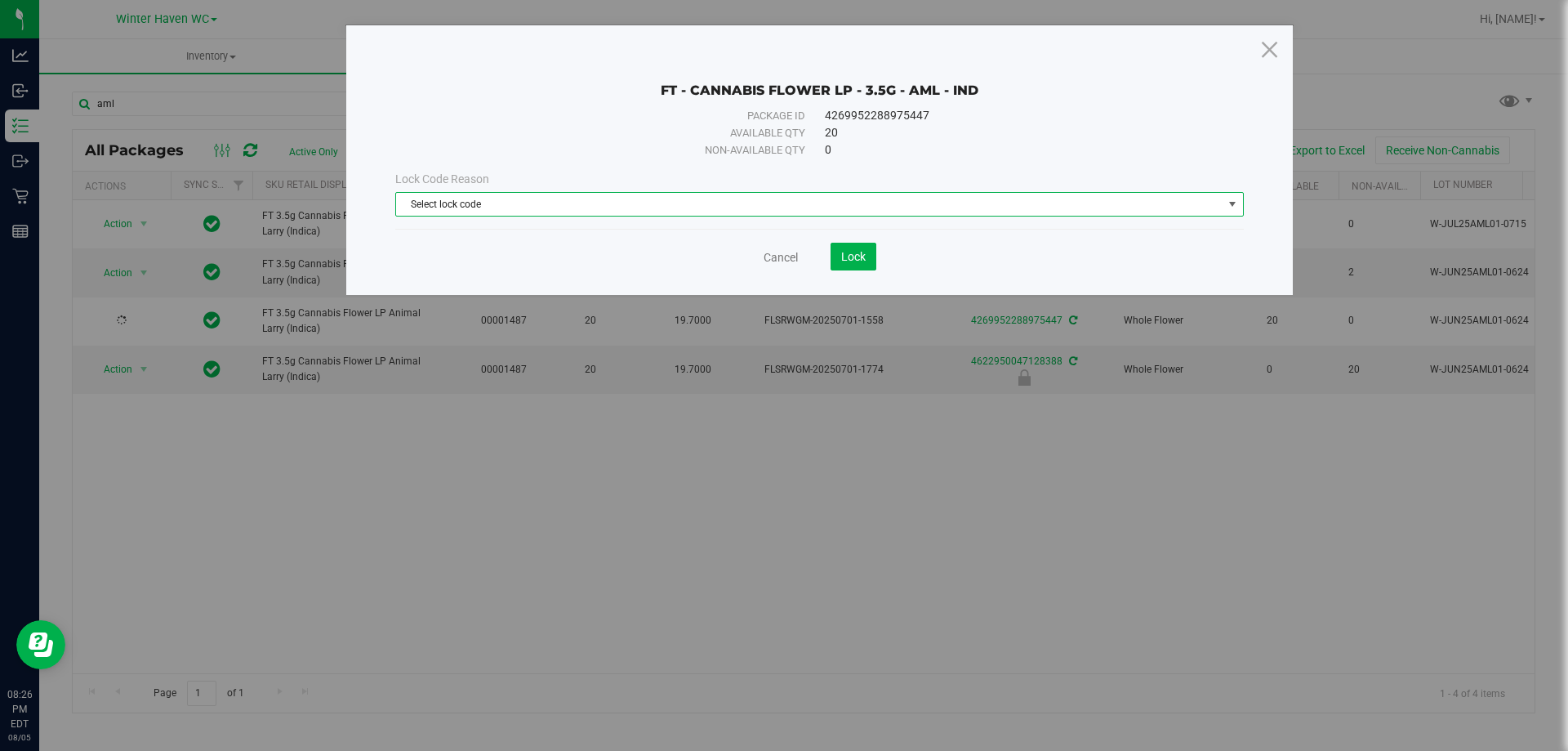 click on "Select lock code" at bounding box center (809, 204) 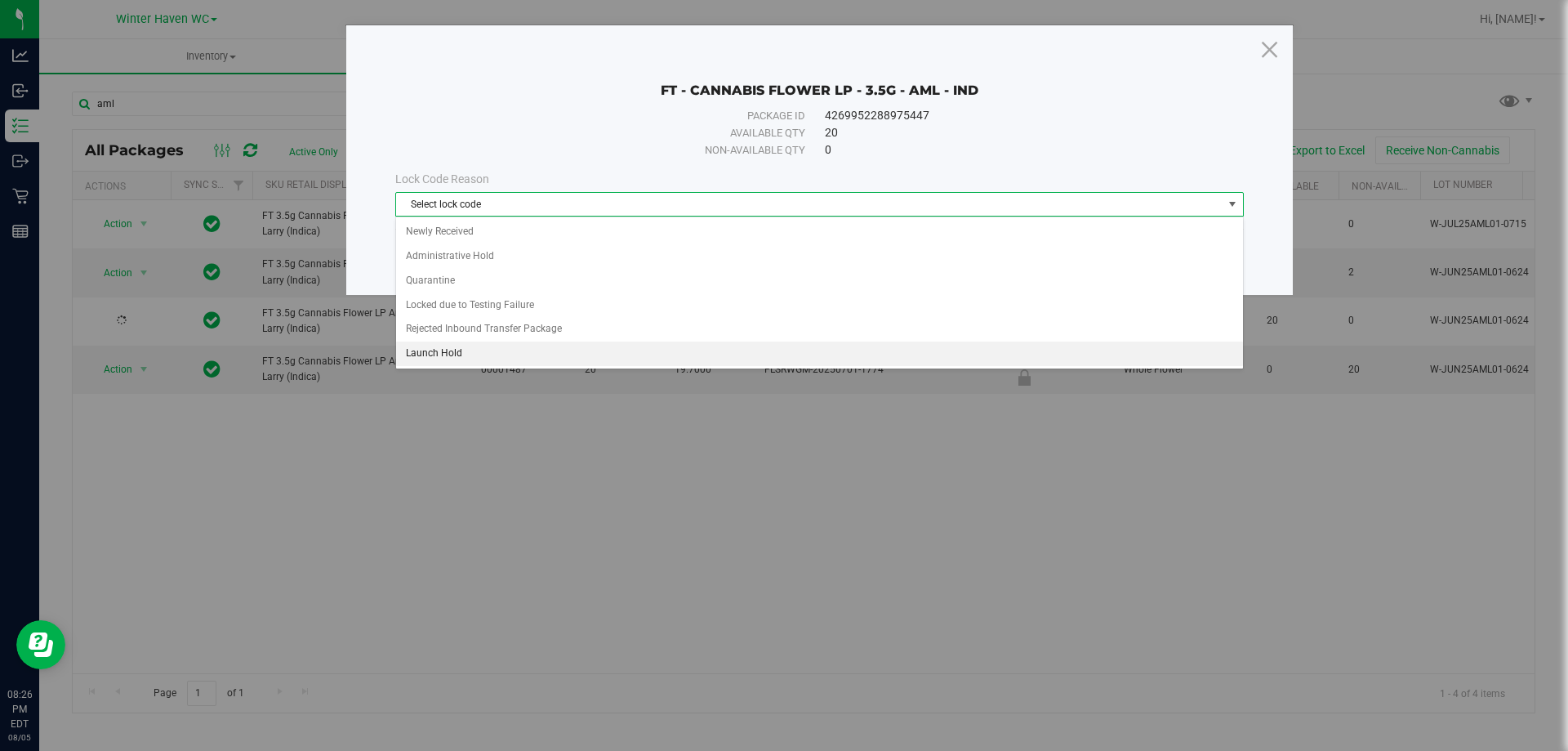 click on "Launch Hold" at bounding box center [819, 354] 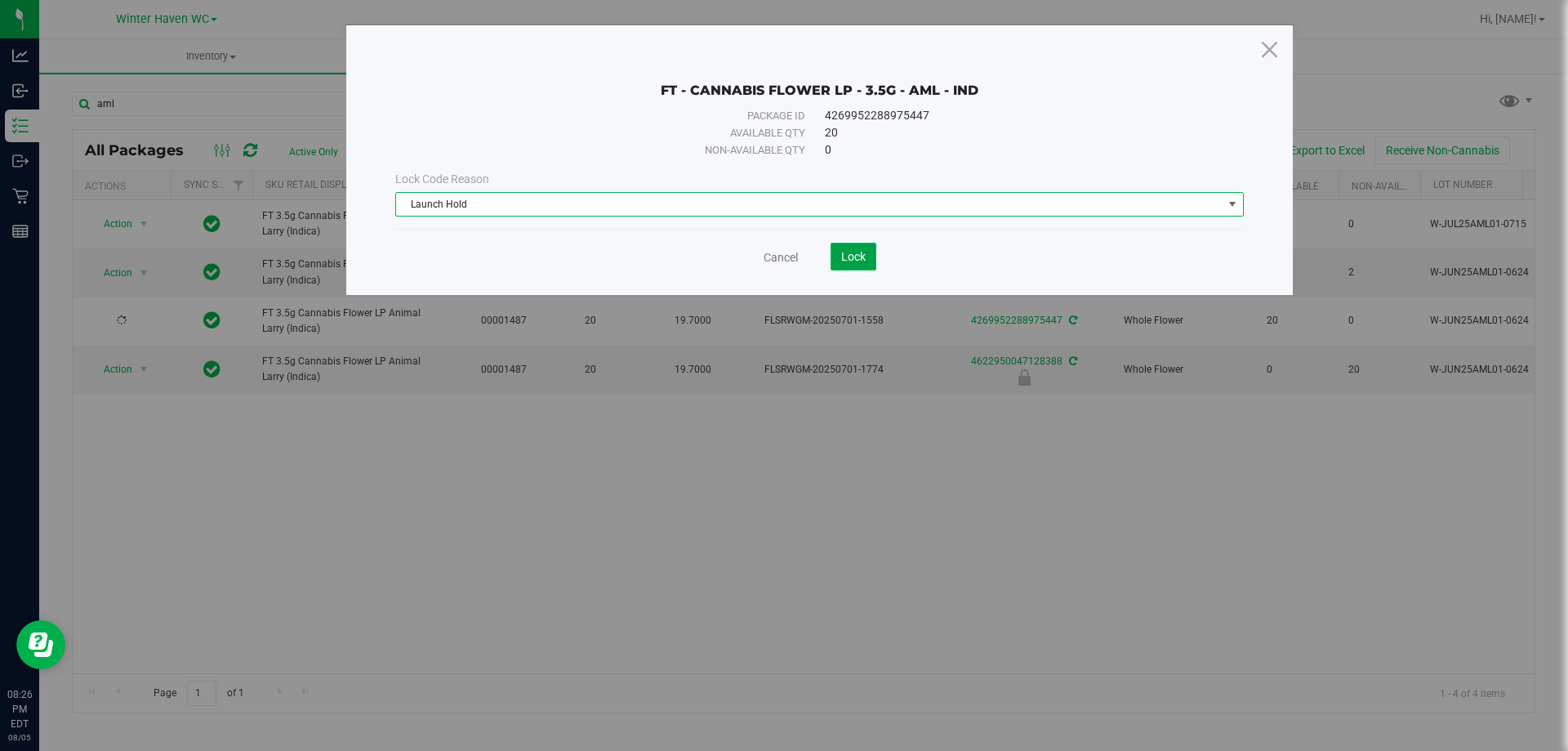 click on "Lock" 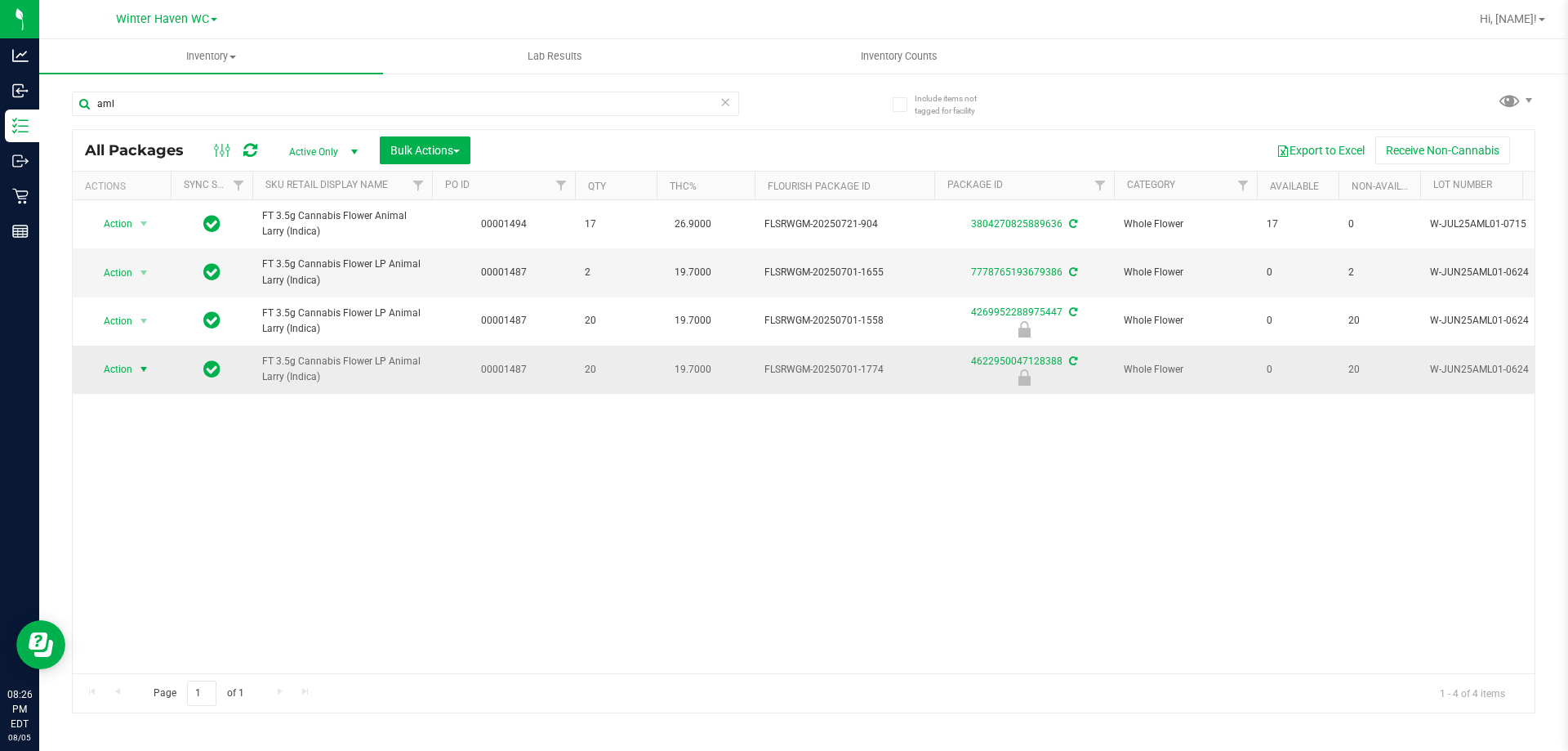 click on "Action" at bounding box center [111, 369] 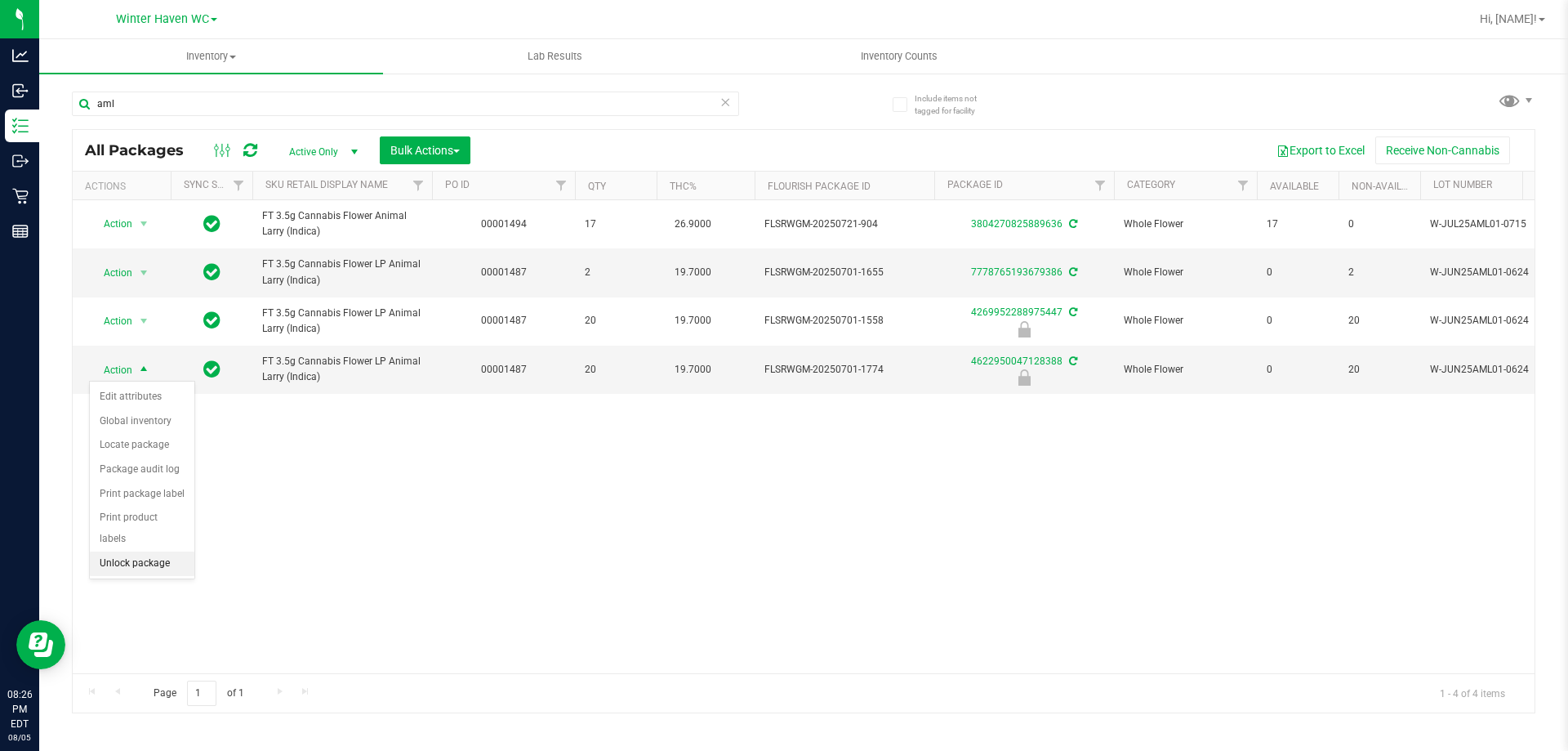 click on "Unlock package" at bounding box center [142, 564] 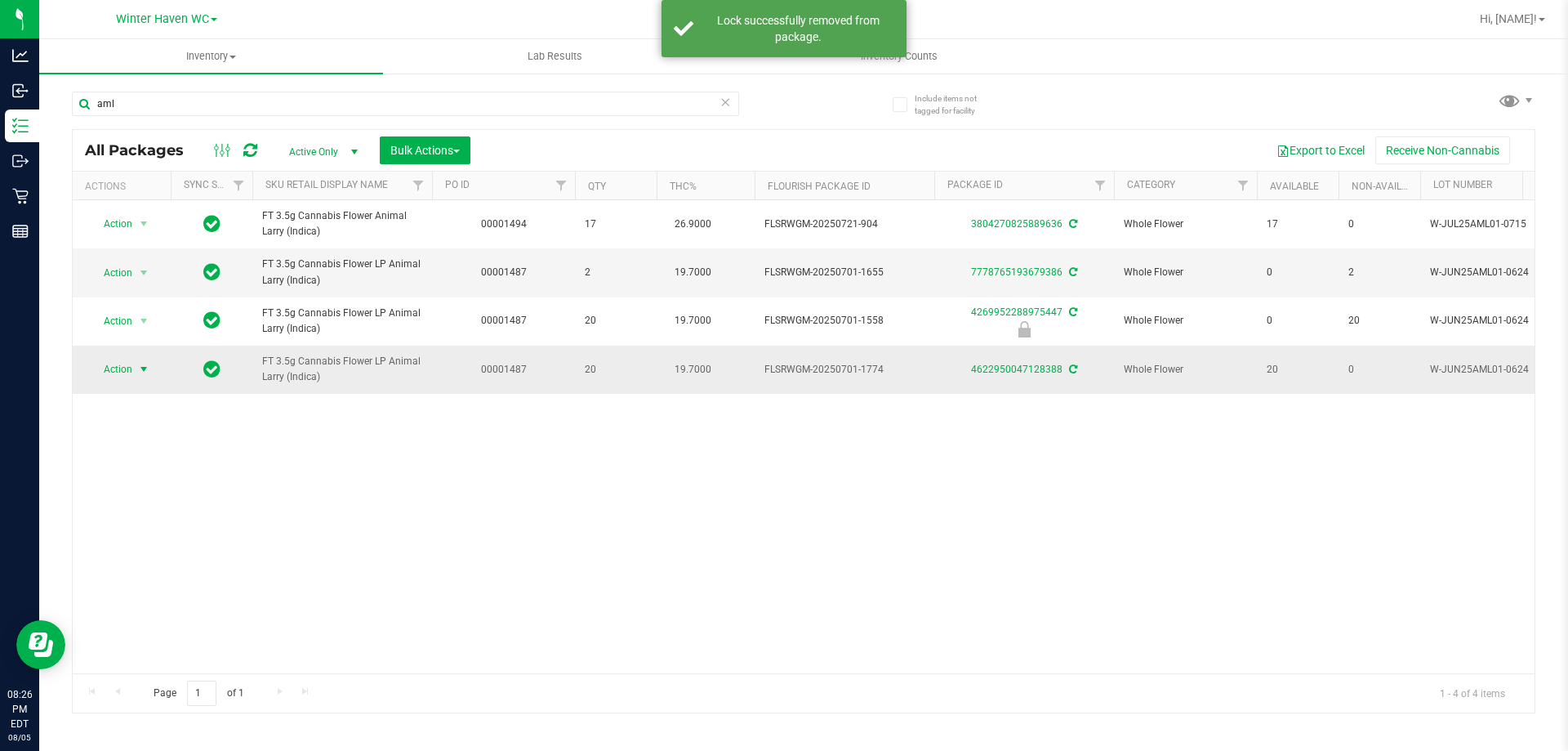 click on "Action" at bounding box center (111, 369) 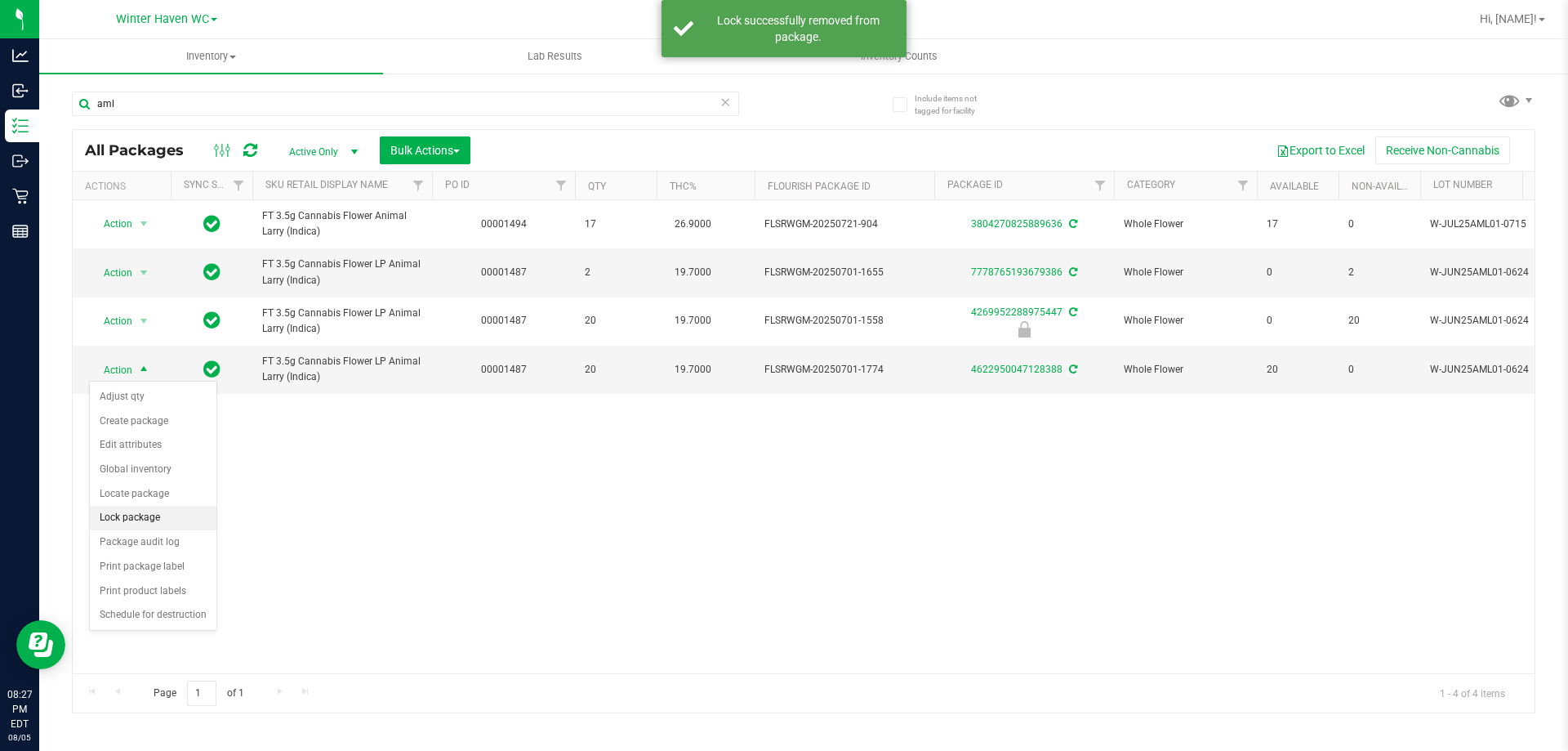 click on "Lock package" at bounding box center [153, 518] 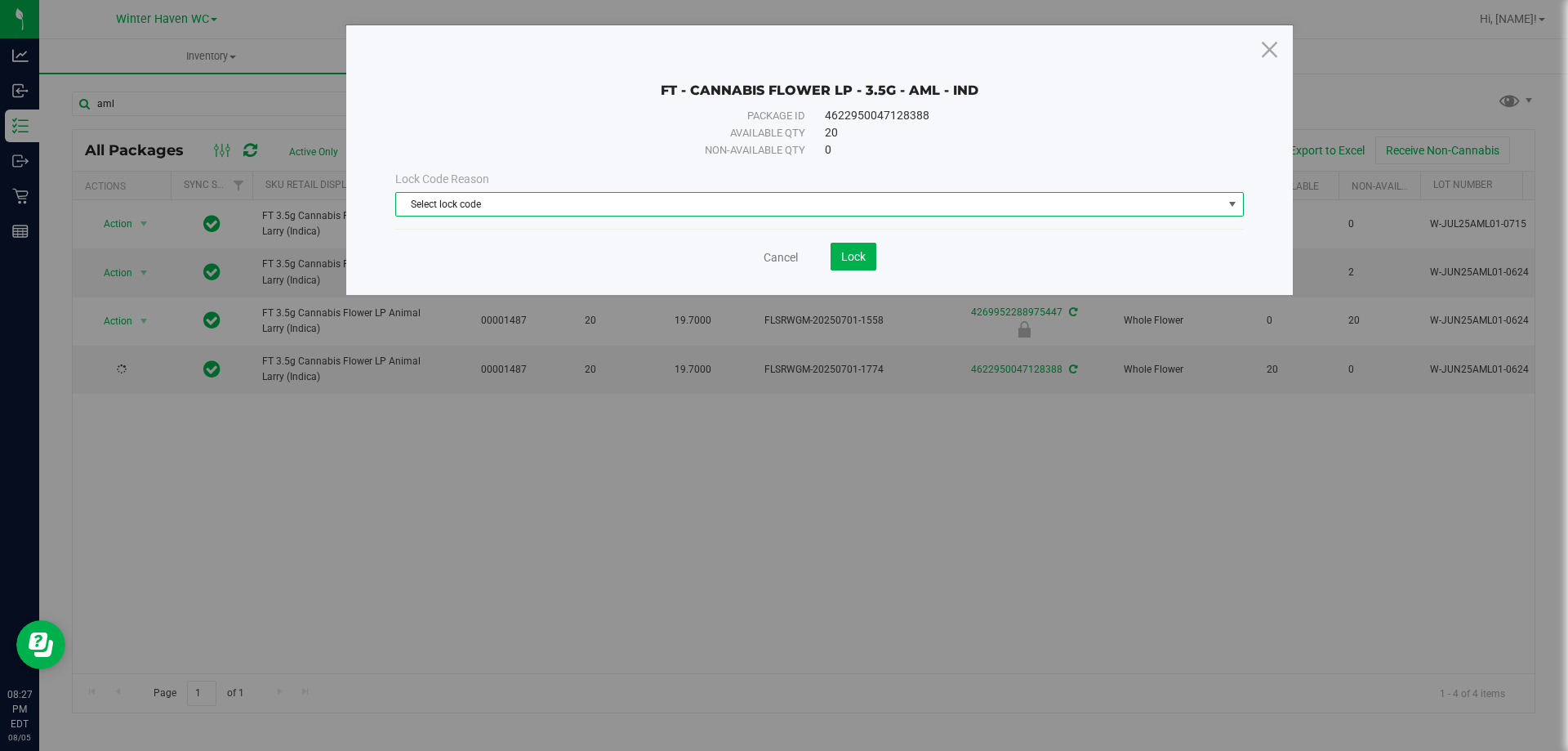 click on "Select lock code" at bounding box center (809, 204) 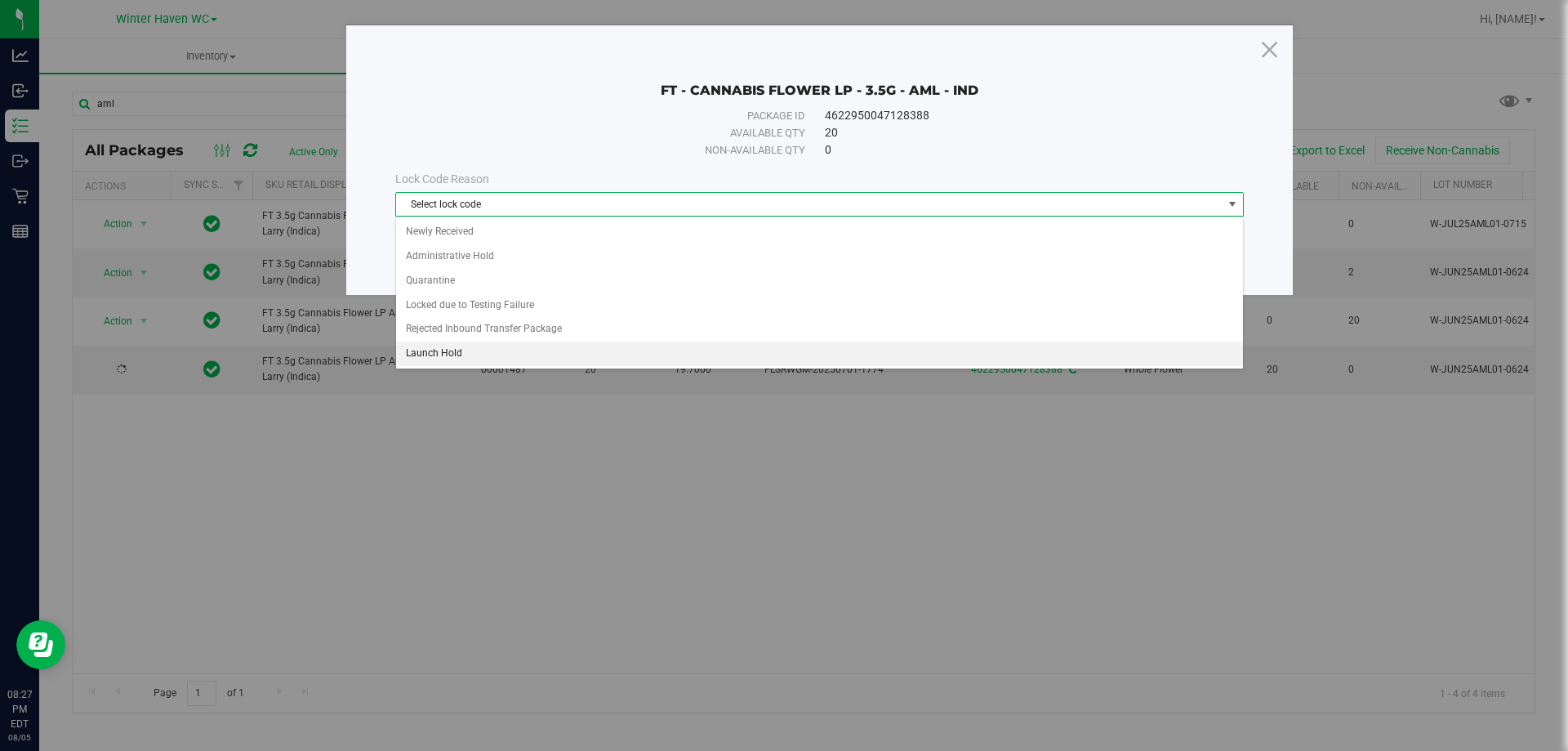 click on "Launch Hold" at bounding box center (819, 354) 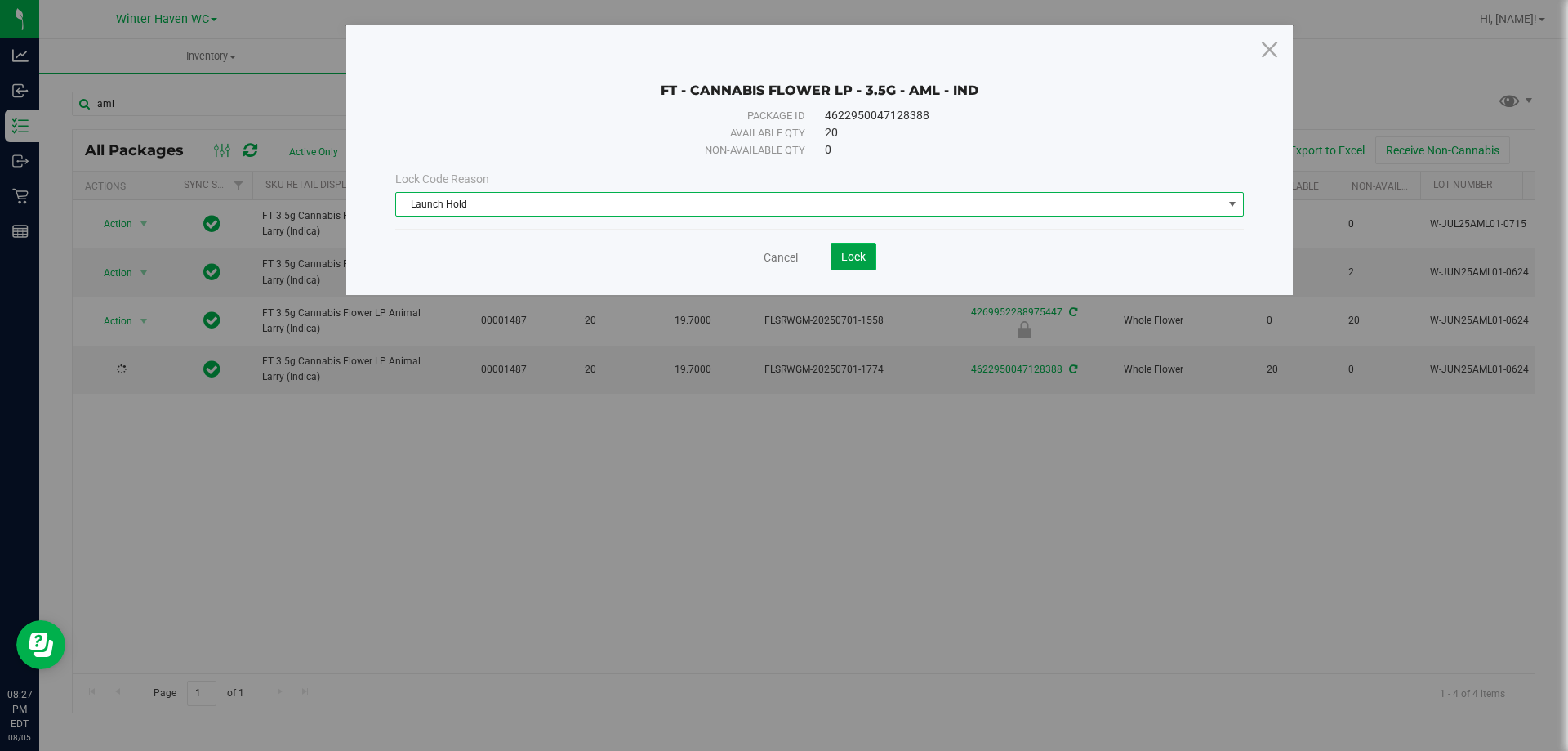click on "Lock" 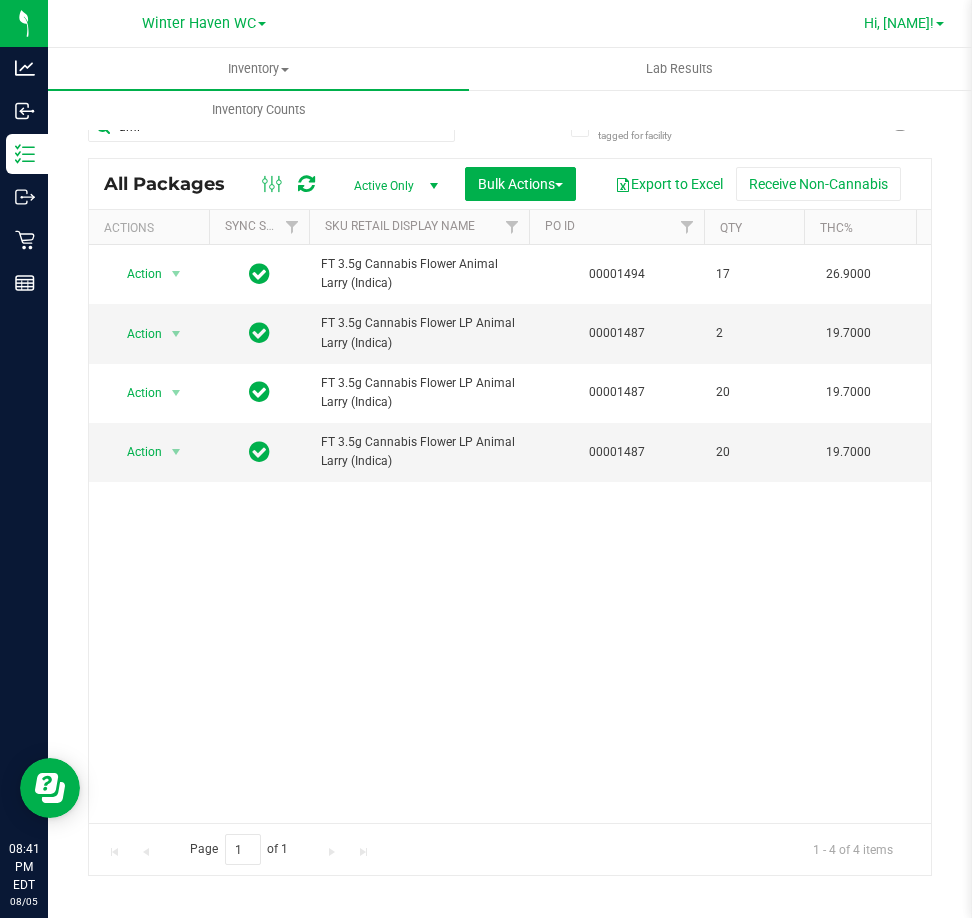 click on "Hi, [NAME]!" at bounding box center (899, 23) 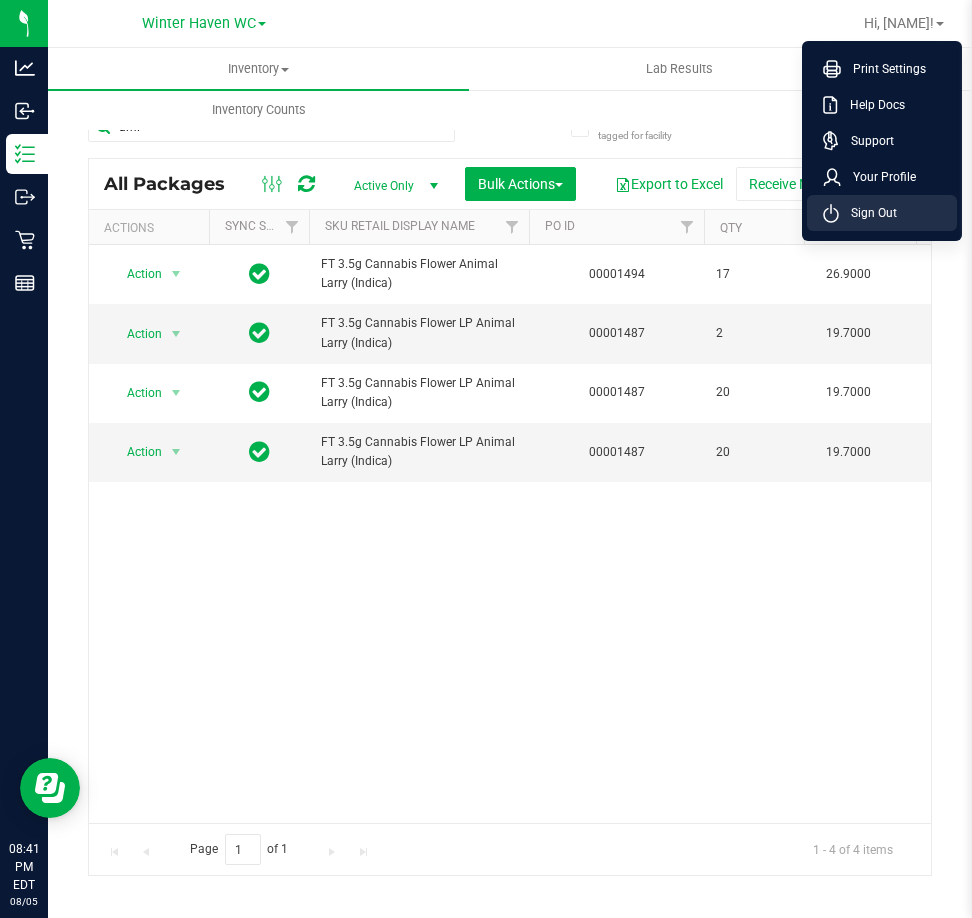 click on "Sign Out" at bounding box center (868, 213) 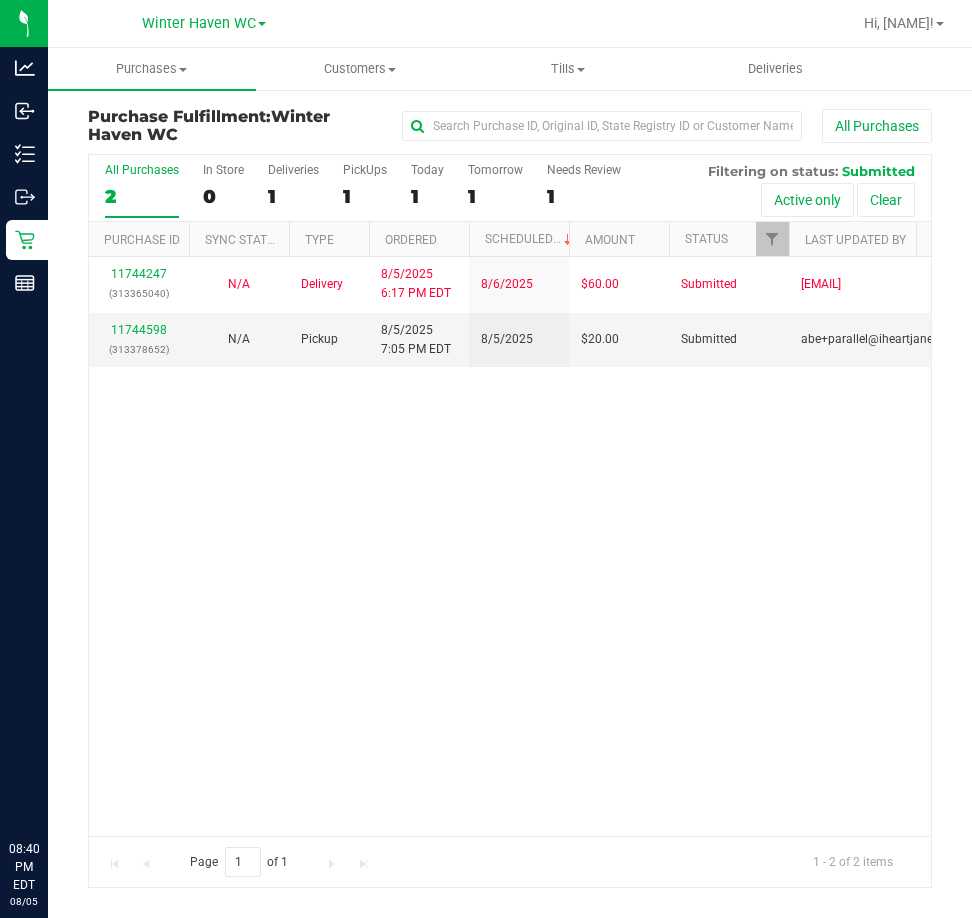 scroll, scrollTop: 0, scrollLeft: 0, axis: both 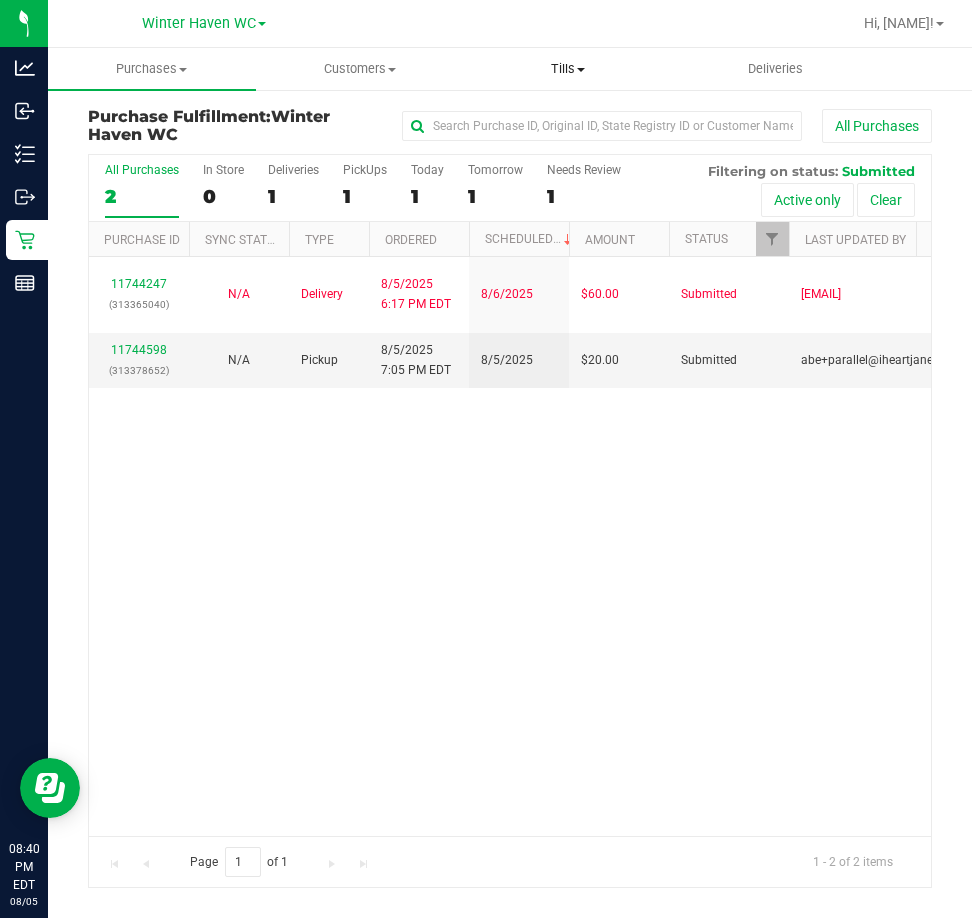 drag, startPoint x: 568, startPoint y: 71, endPoint x: 559, endPoint y: 83, distance: 15 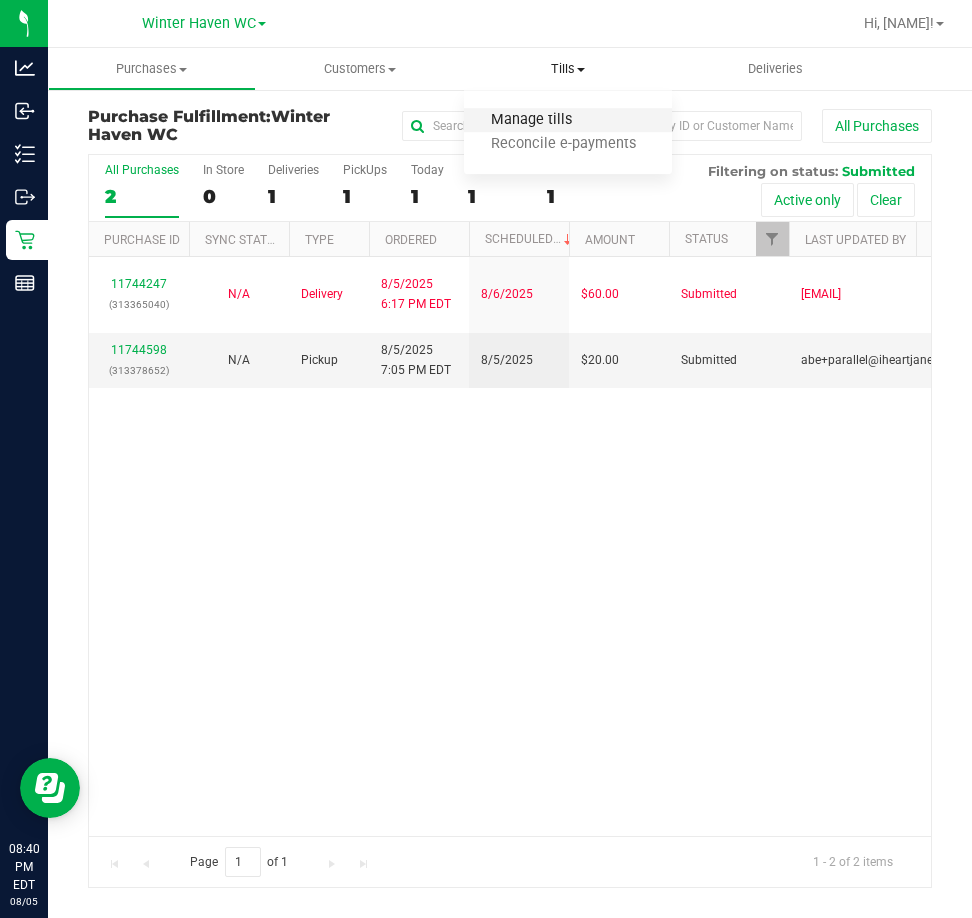 click on "Manage tills" at bounding box center (531, 120) 